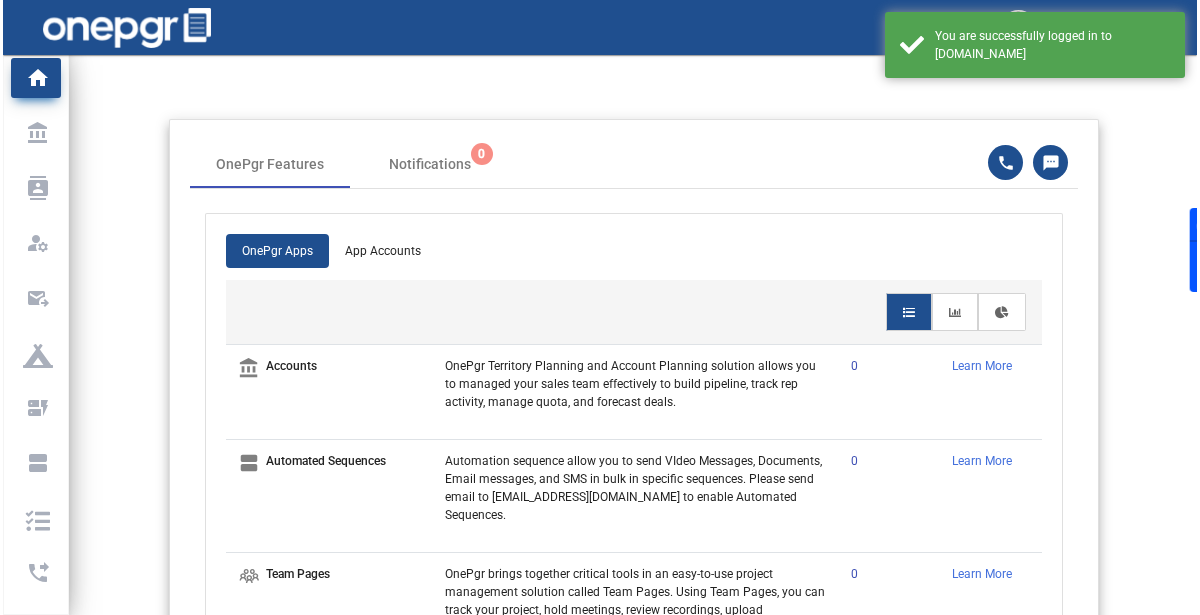 scroll, scrollTop: 0, scrollLeft: 0, axis: both 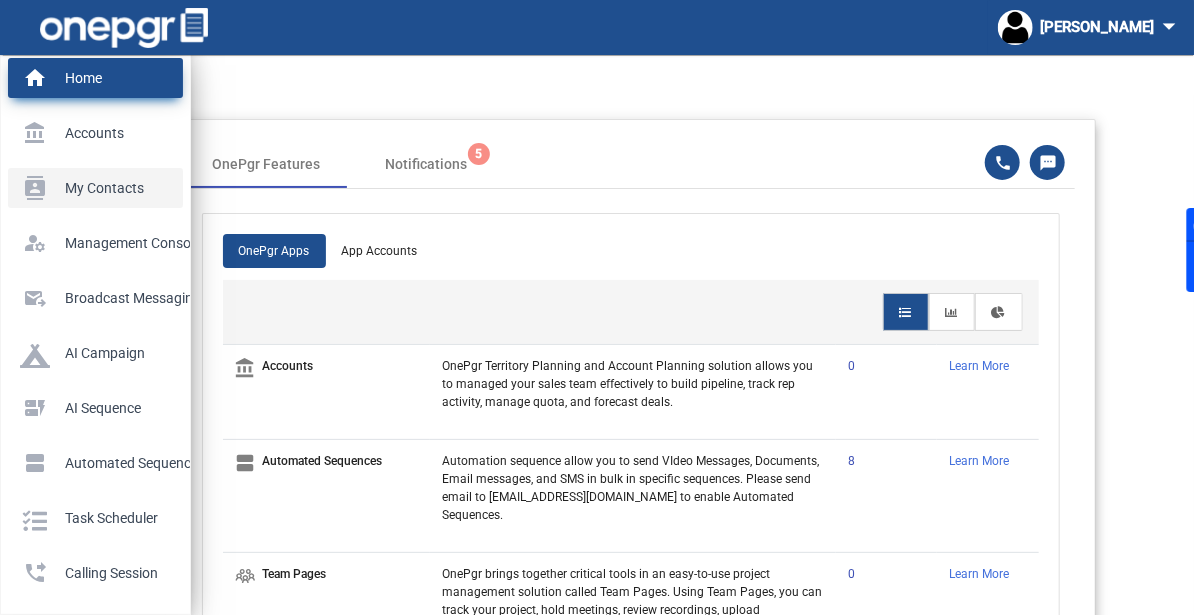click on "My Contacts" 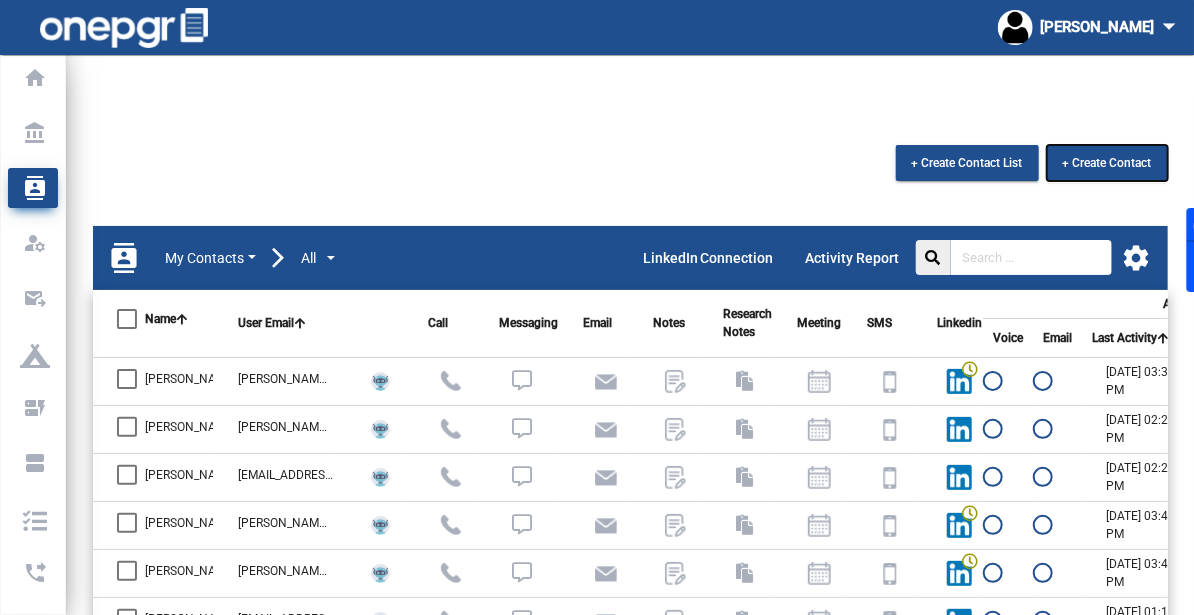 click on "+ Create Contact" 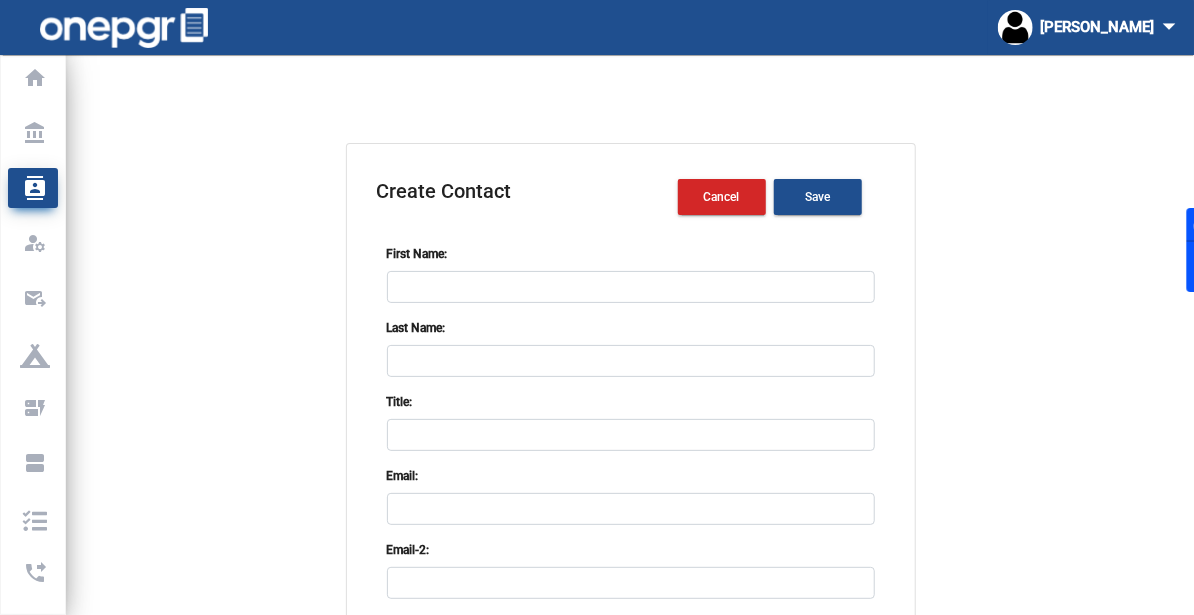 click on "Cancel" 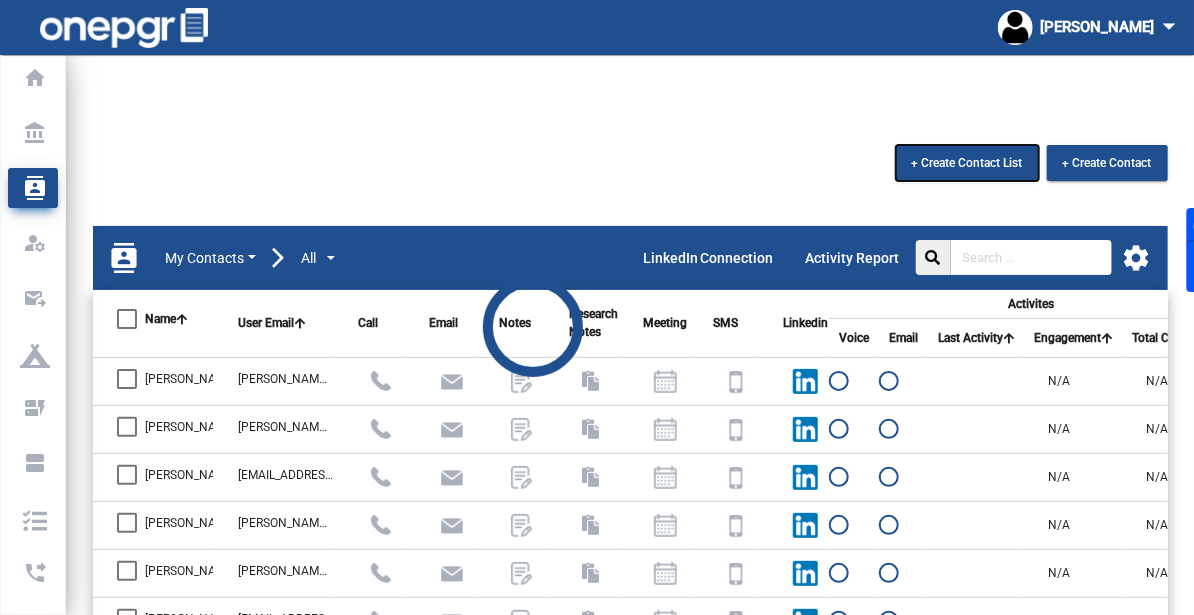 click on "+ Create Contact List" 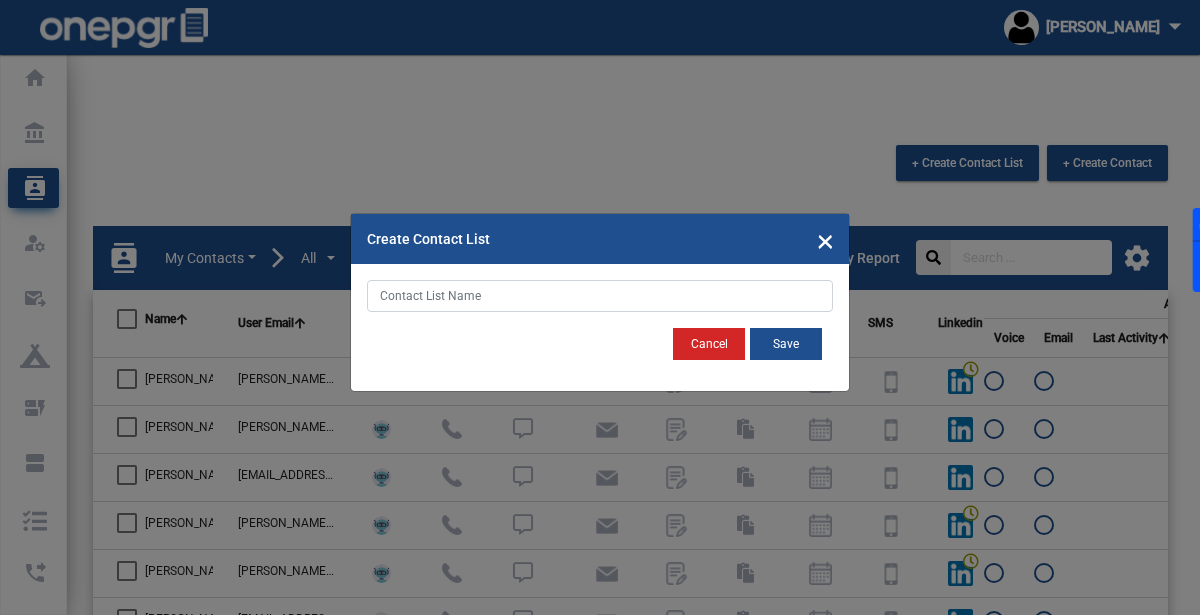 click on "Cancel   Save" 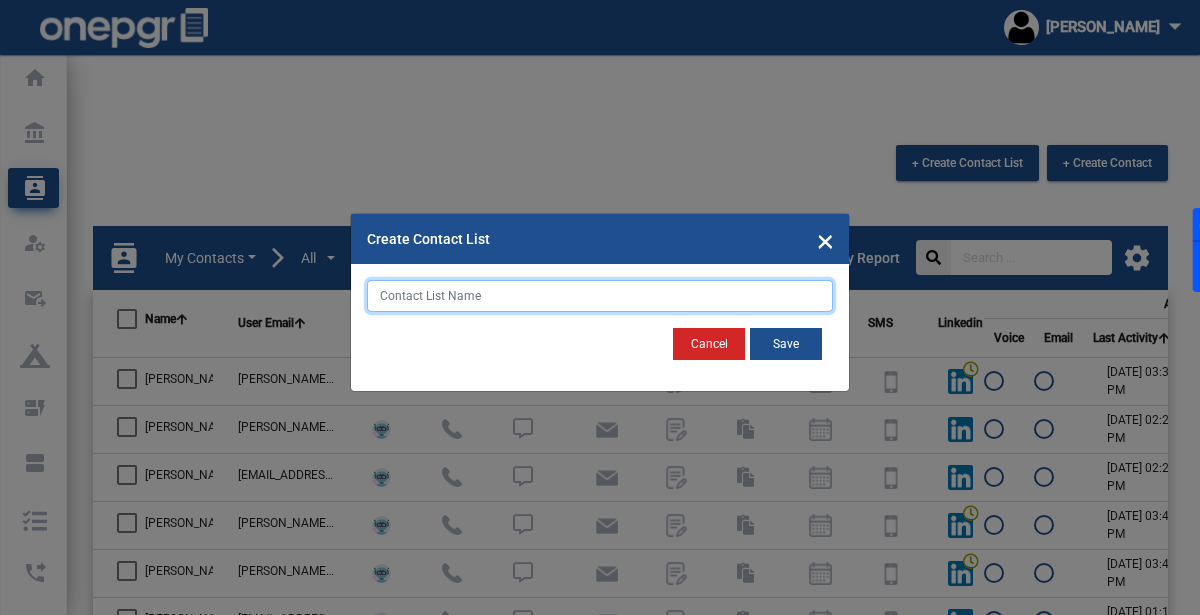 click 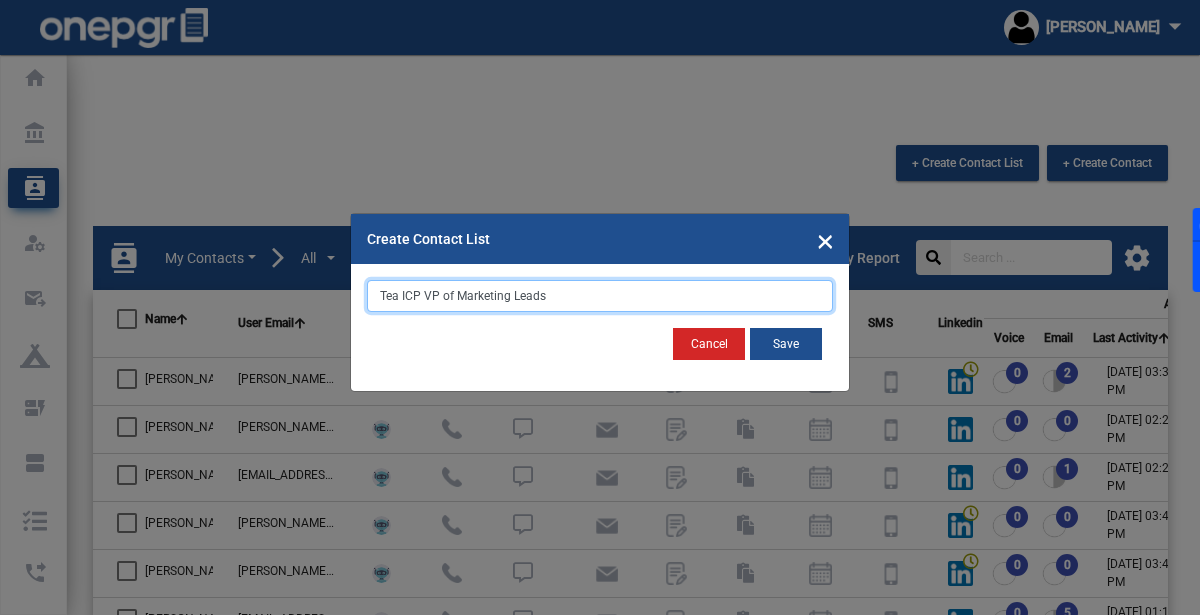 click on "Tea ICP VP of Marketing Leads" 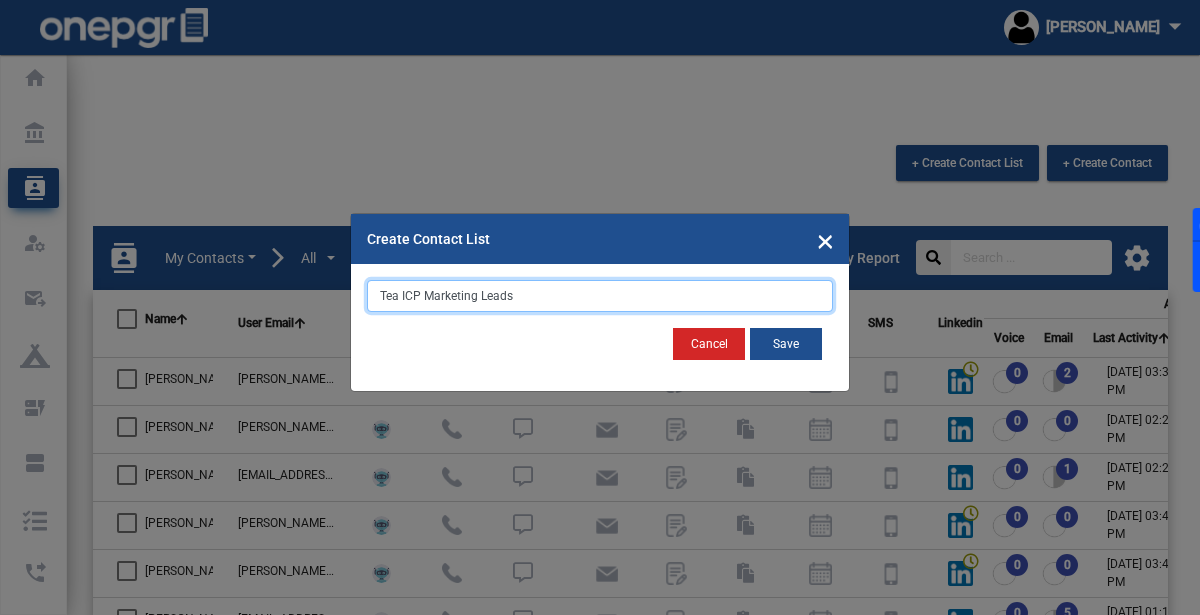 type on "Tea ICP Marketing Leads" 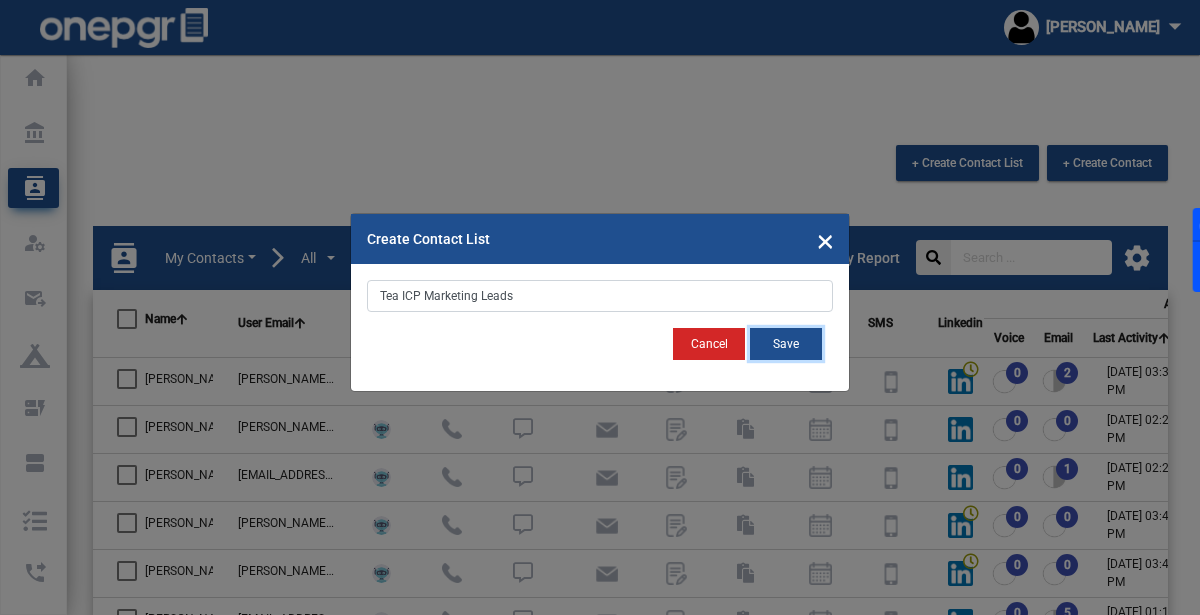click on "Save" 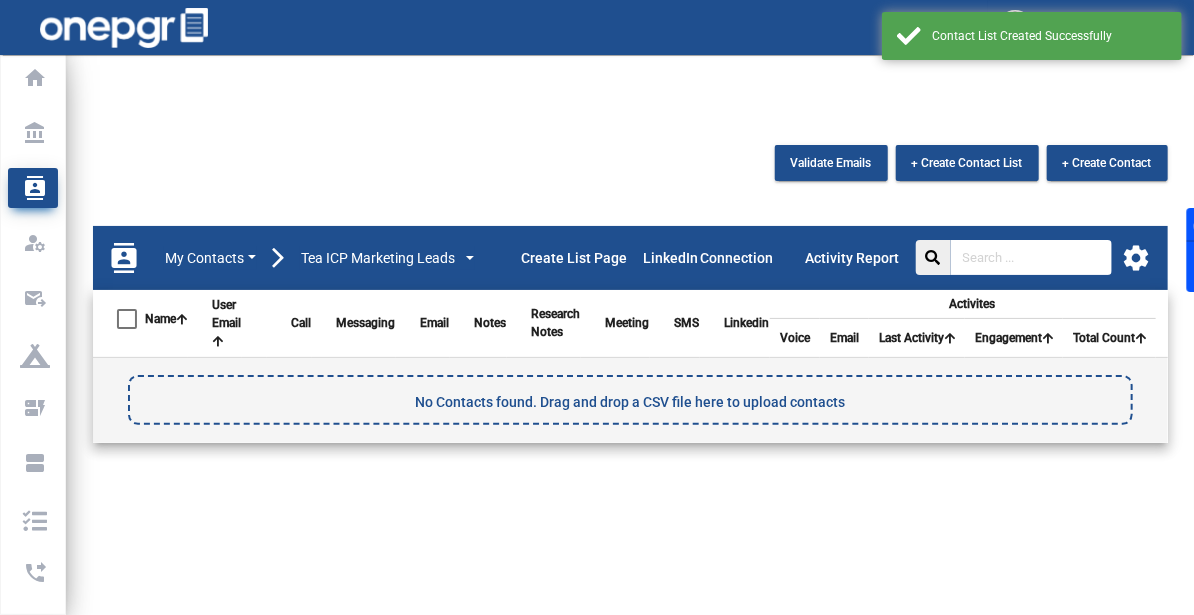 click on "settings" 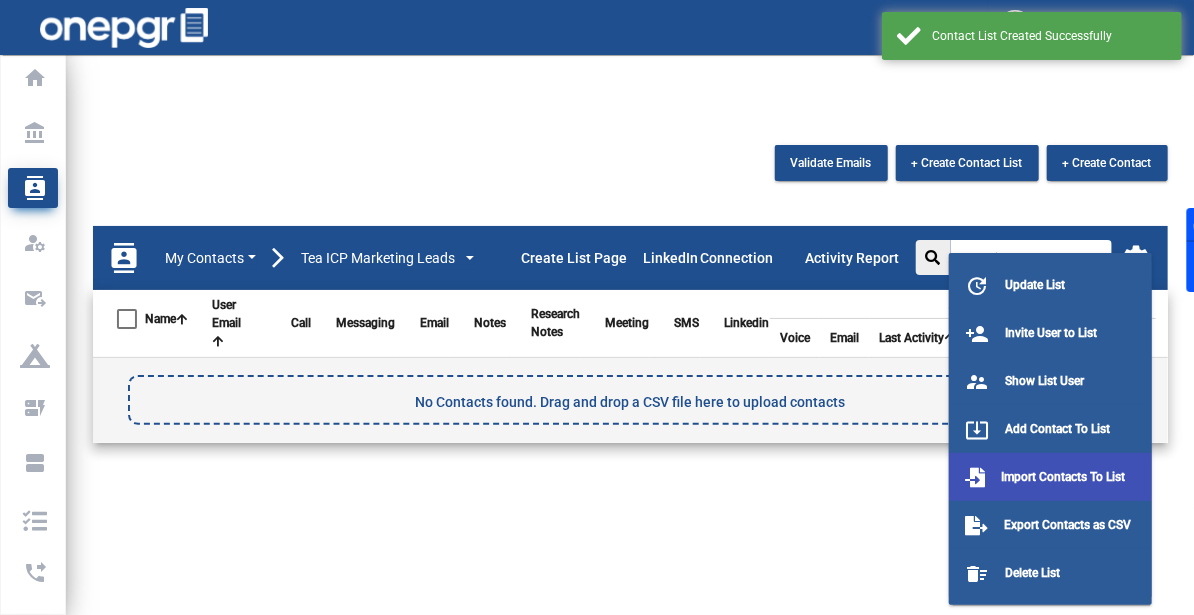 click on "Import Contacts To List" at bounding box center (1050, 477) 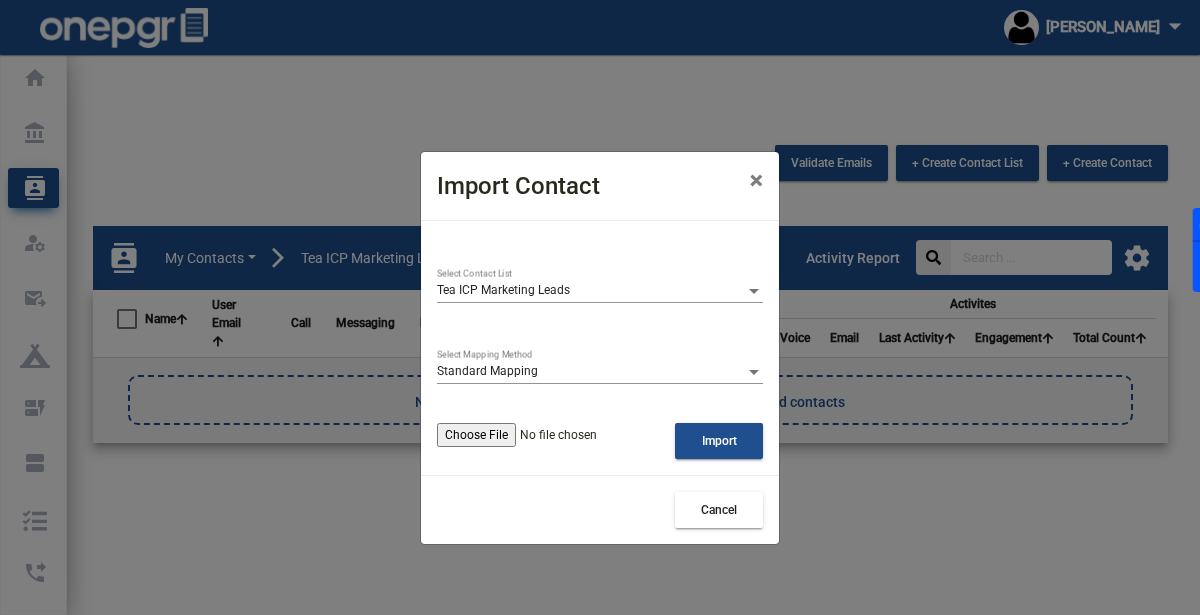 click 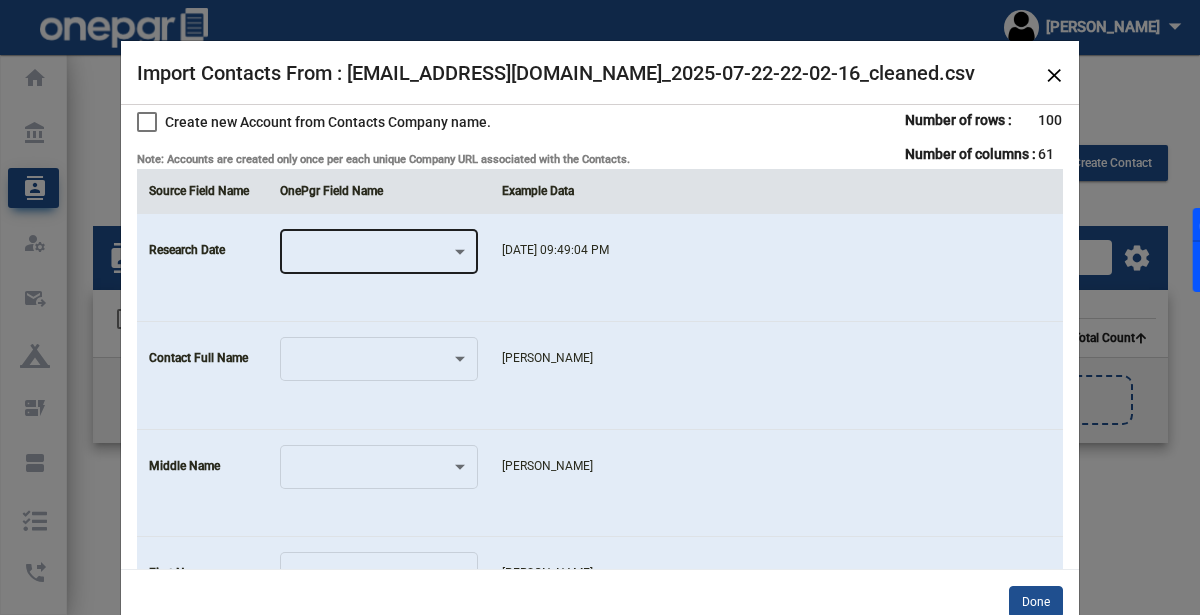 click at bounding box center [370, 255] 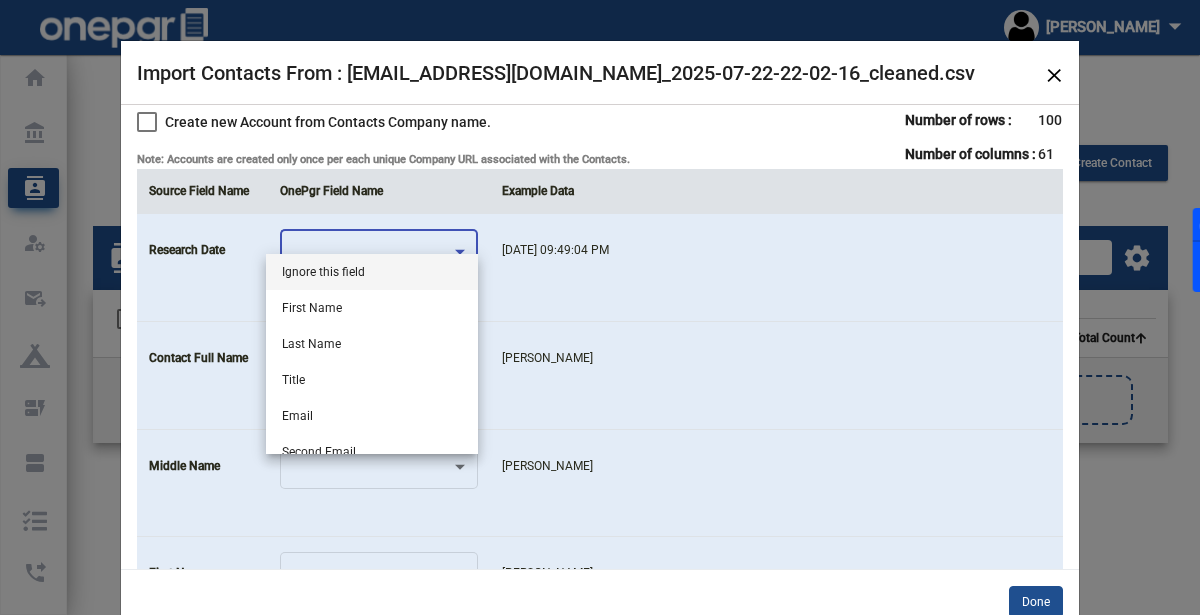 click on "Ignore this field" at bounding box center (372, 272) 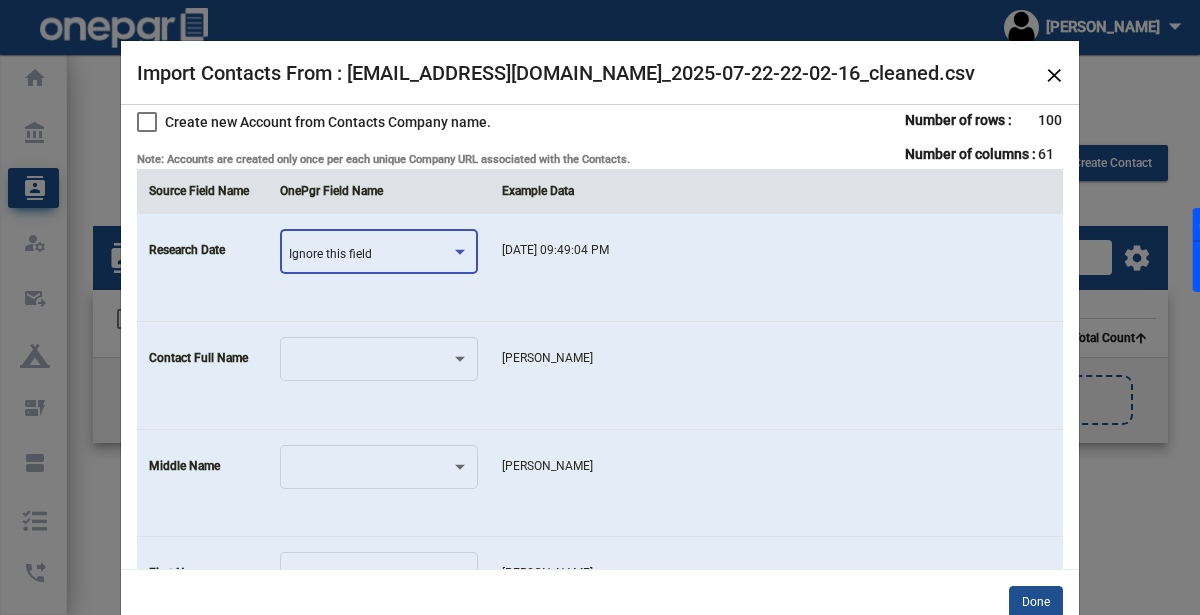 click 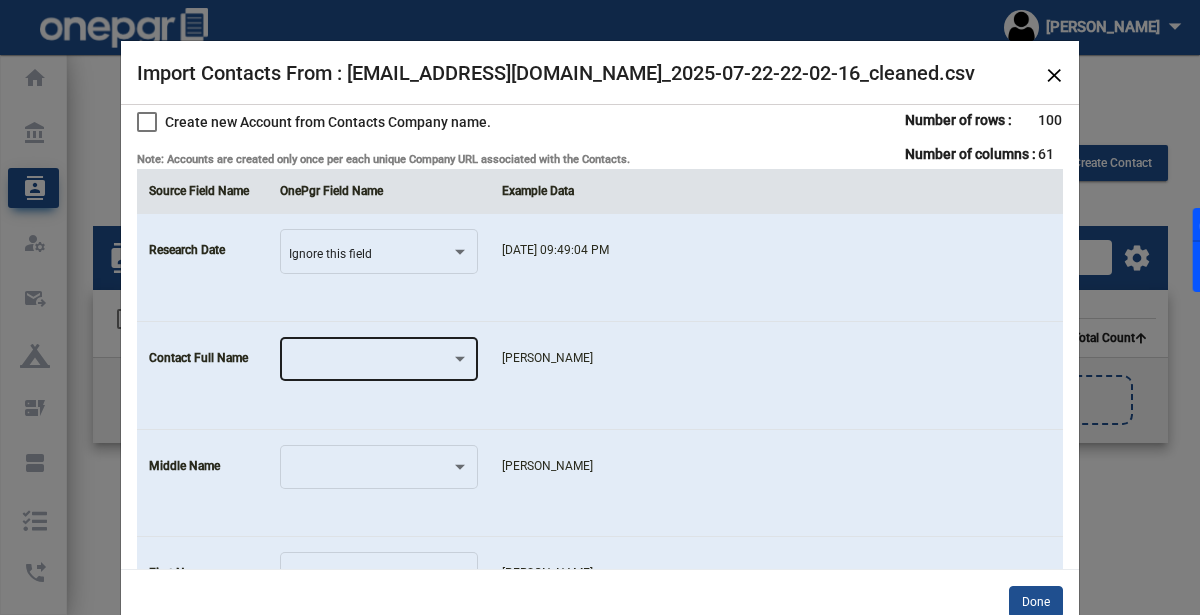 click at bounding box center [370, 363] 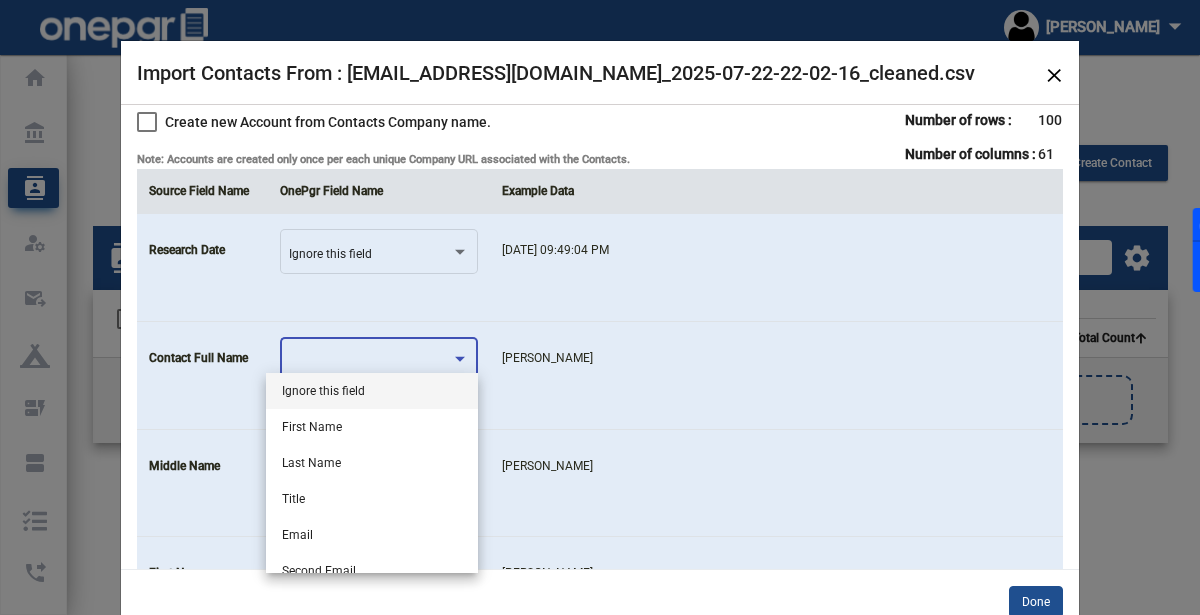 click on "Ignore this field" at bounding box center (372, 391) 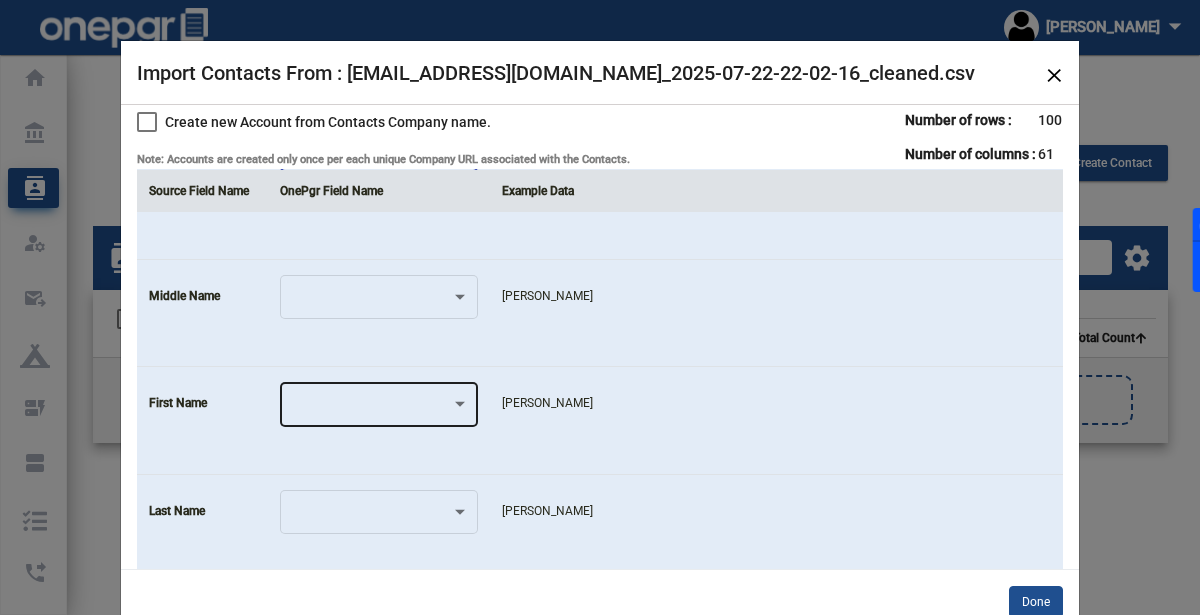scroll, scrollTop: 243, scrollLeft: 0, axis: vertical 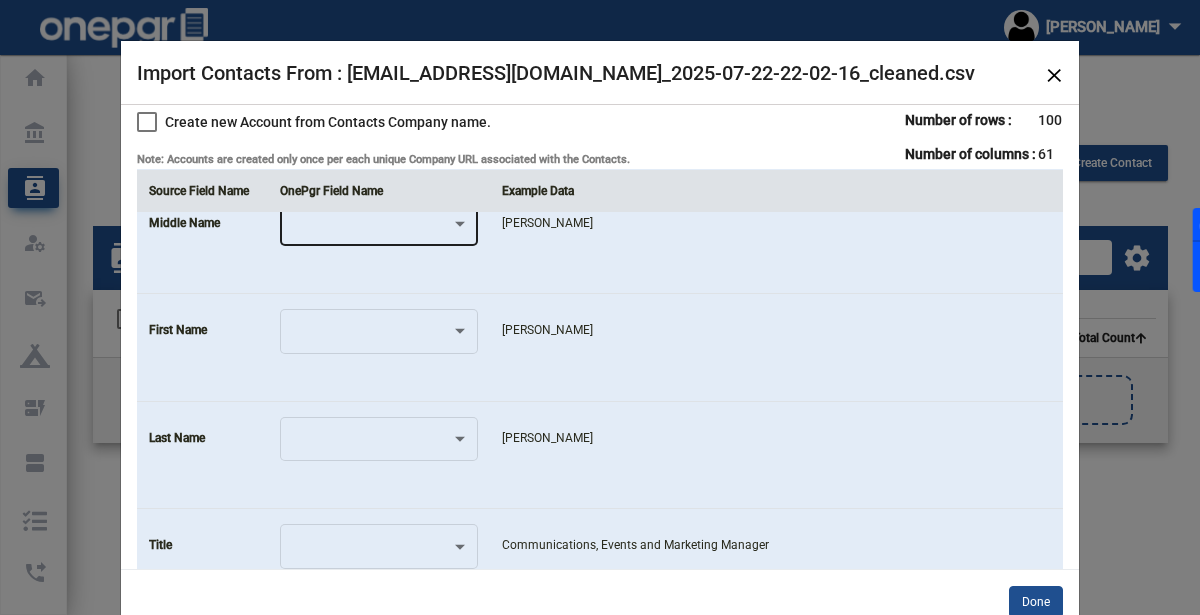 click at bounding box center (370, 228) 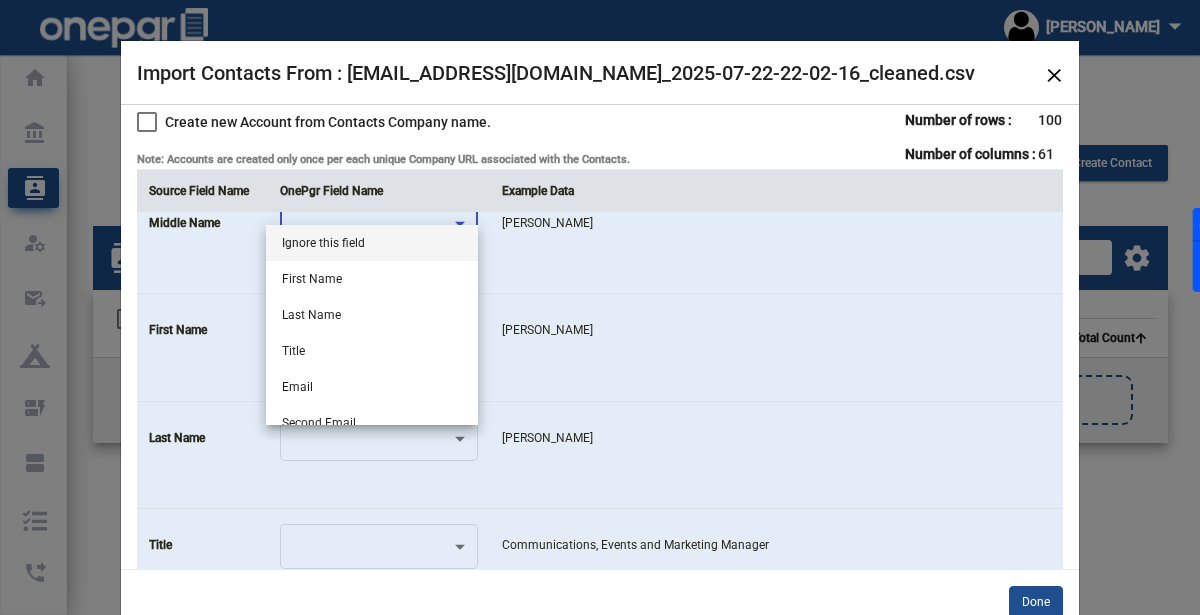 click on "Ignore this field" at bounding box center (372, 243) 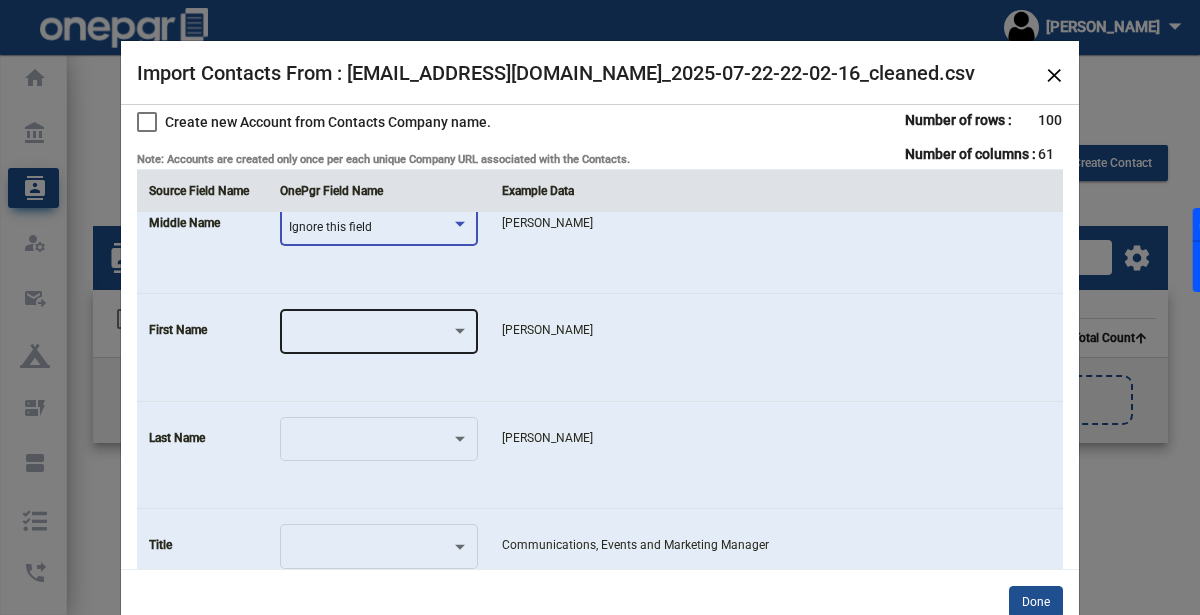 click 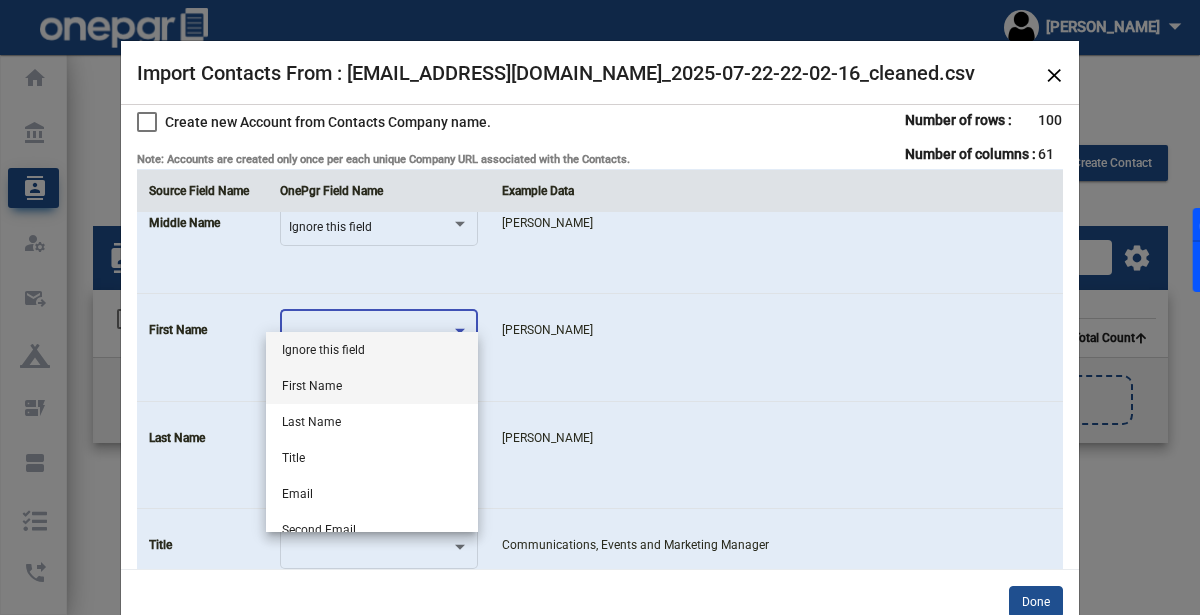 click on "First Name" at bounding box center [372, 386] 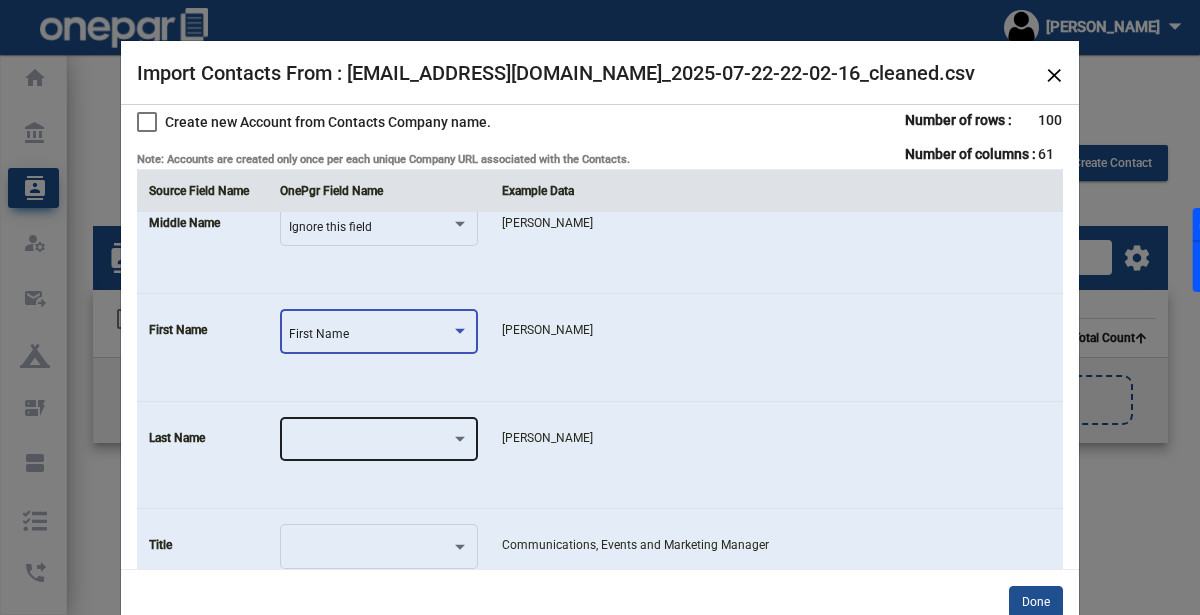 click at bounding box center (370, 443) 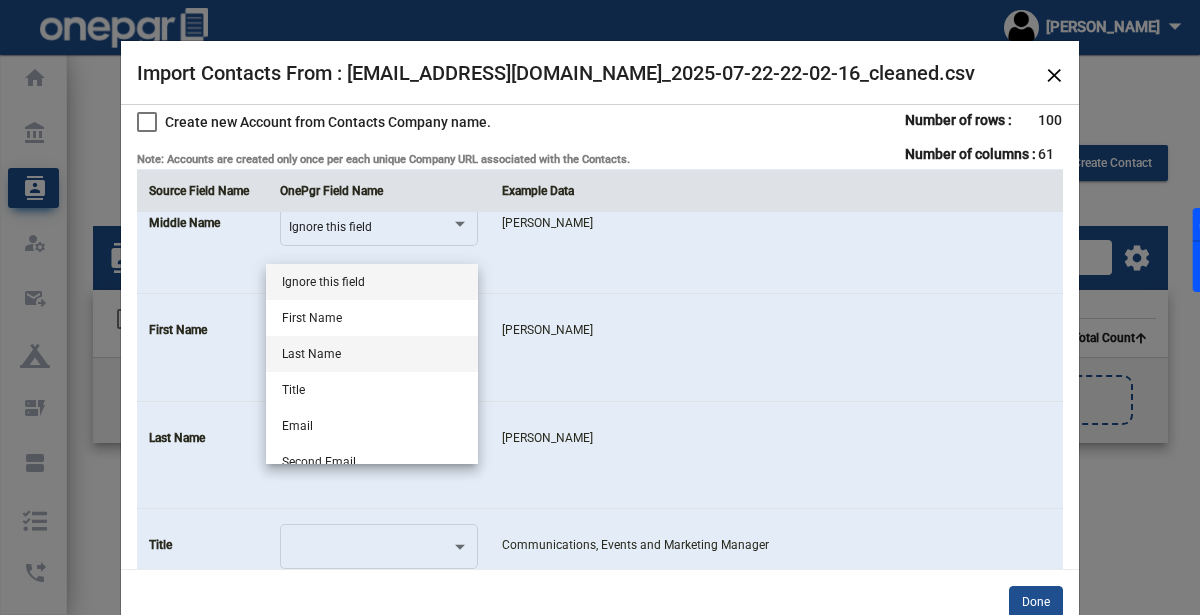 click on "Last Name" at bounding box center (372, 354) 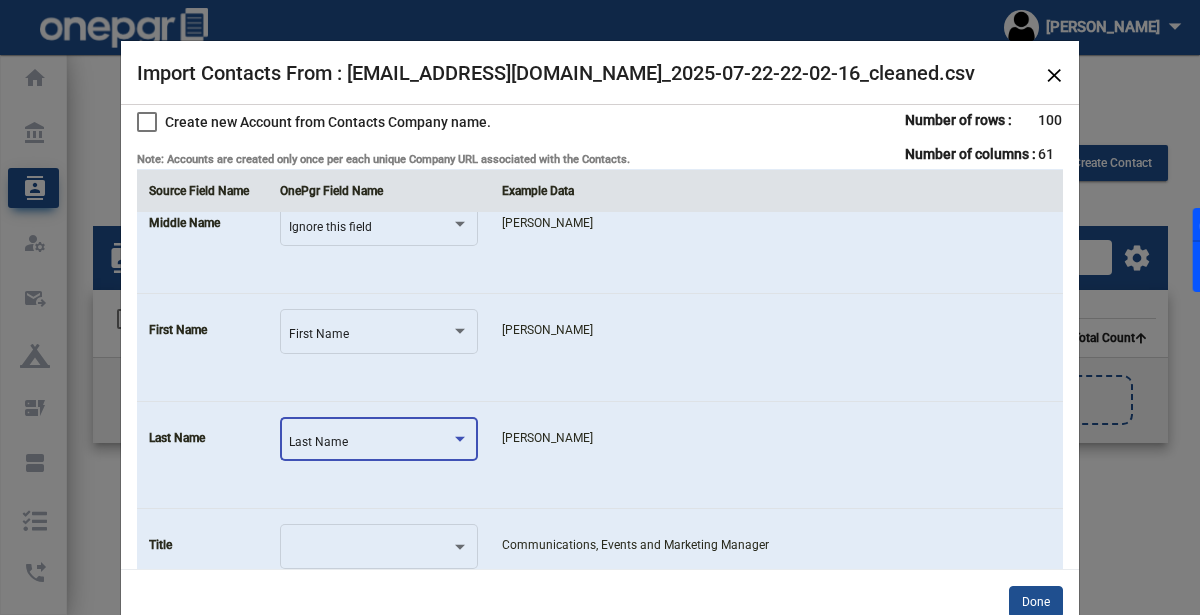 click on "[PERSON_NAME]" 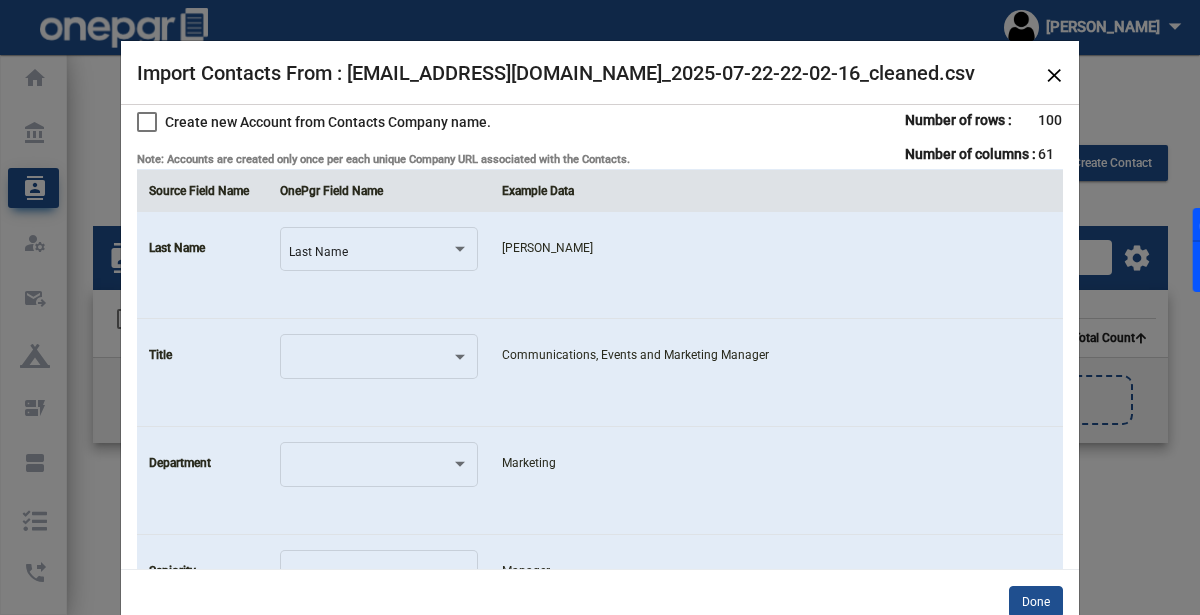 scroll, scrollTop: 506, scrollLeft: 0, axis: vertical 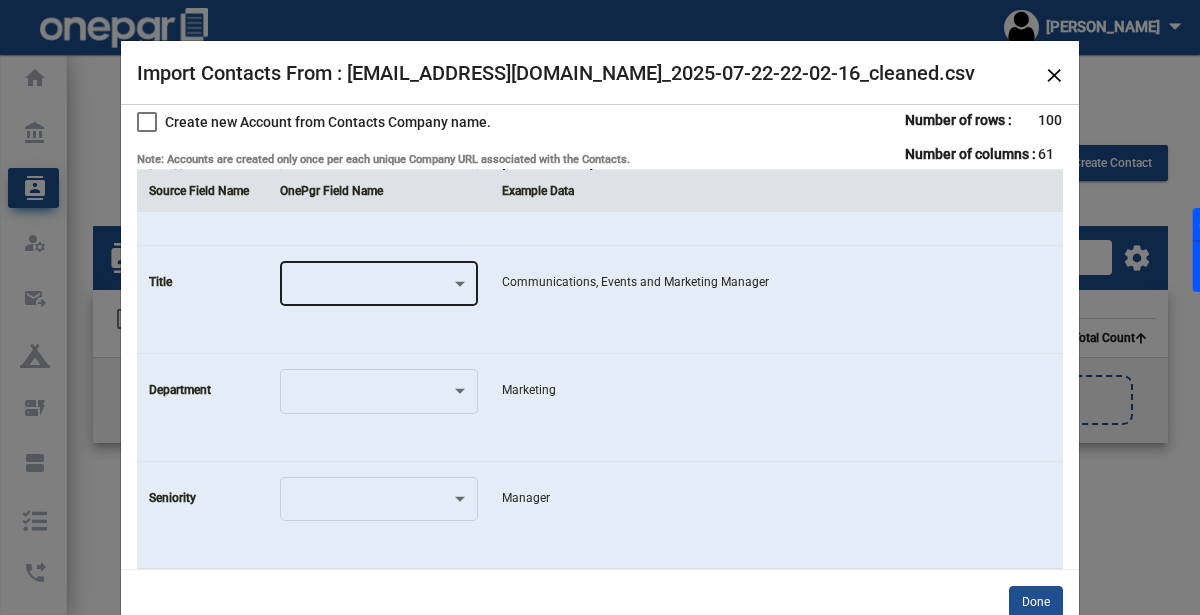 click at bounding box center [370, 287] 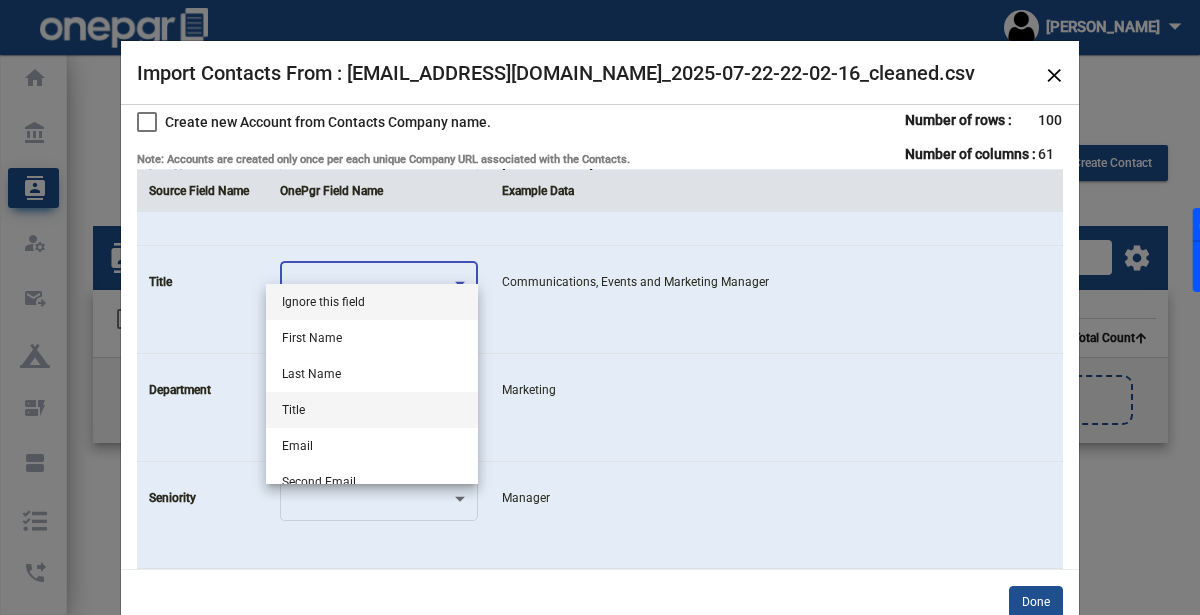 click on "Title" at bounding box center (372, 410) 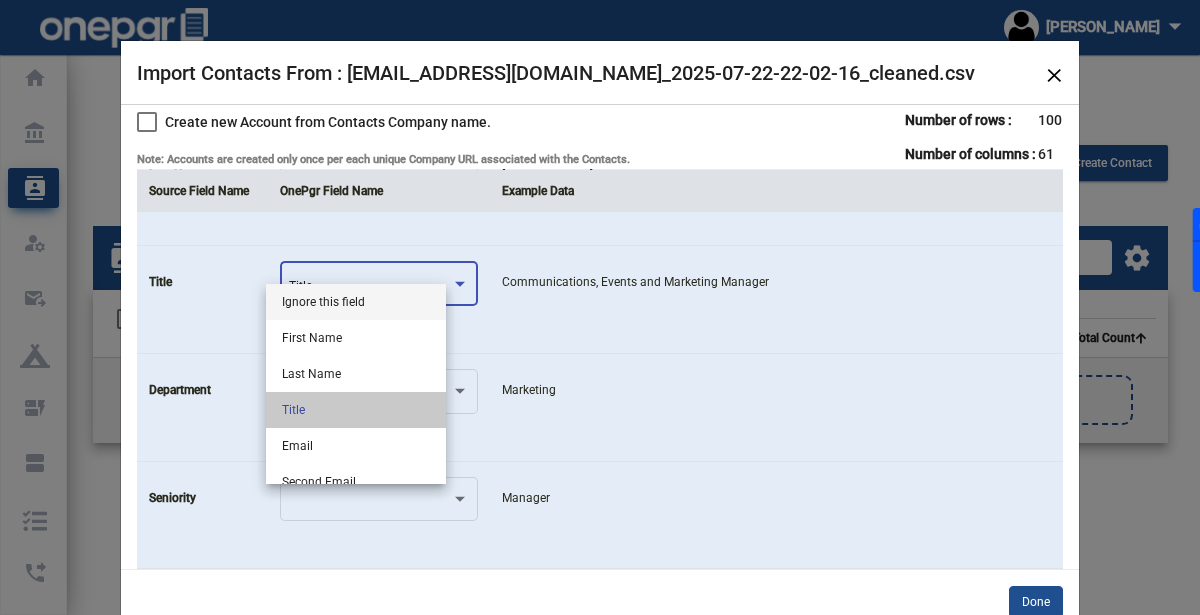 click at bounding box center (370, 395) 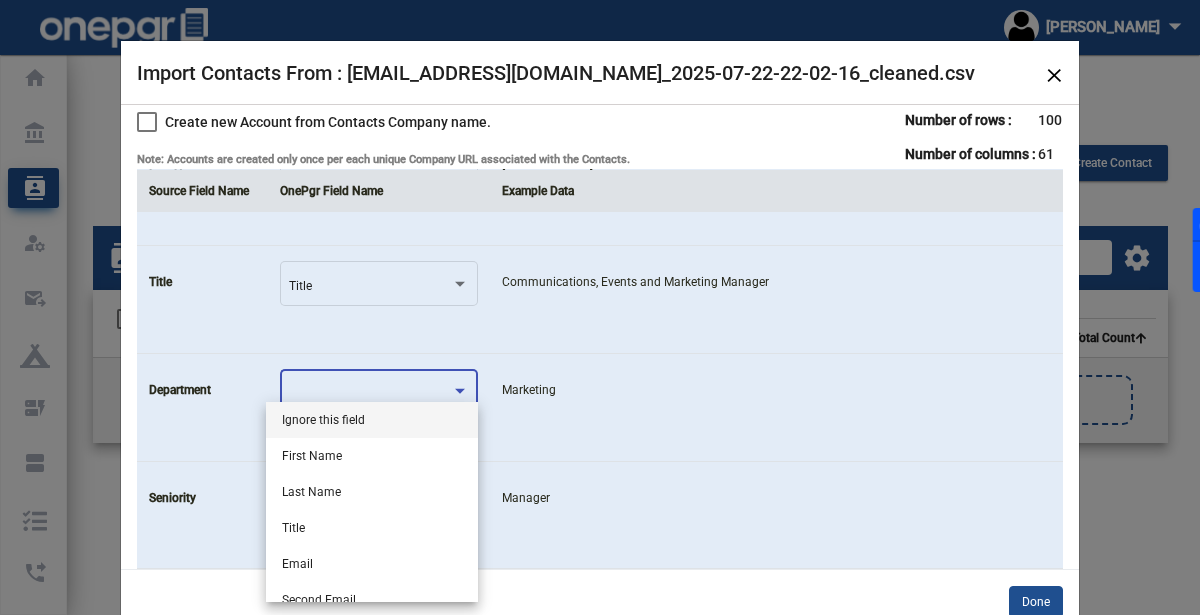 click on "Ignore this field" at bounding box center (372, 420) 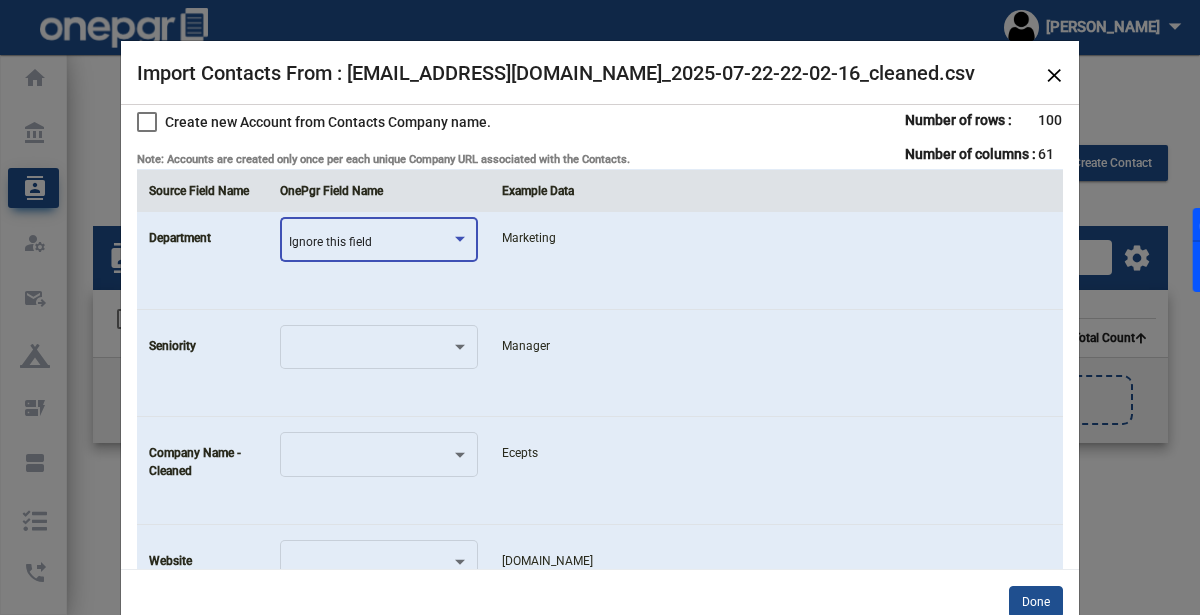 scroll, scrollTop: 712, scrollLeft: 0, axis: vertical 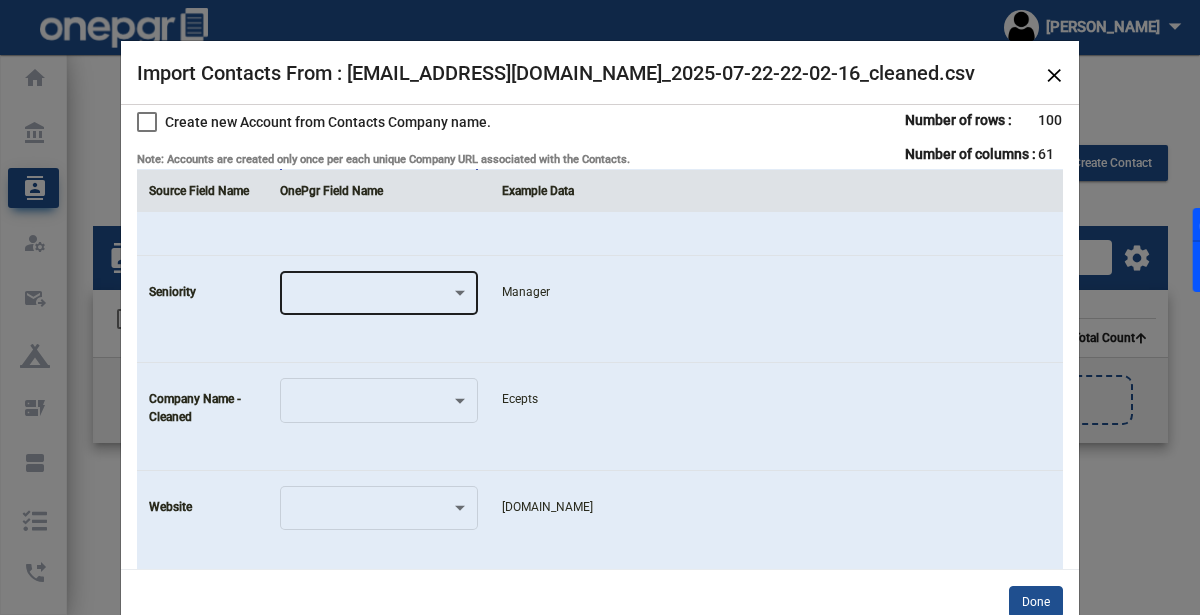 click at bounding box center (370, 297) 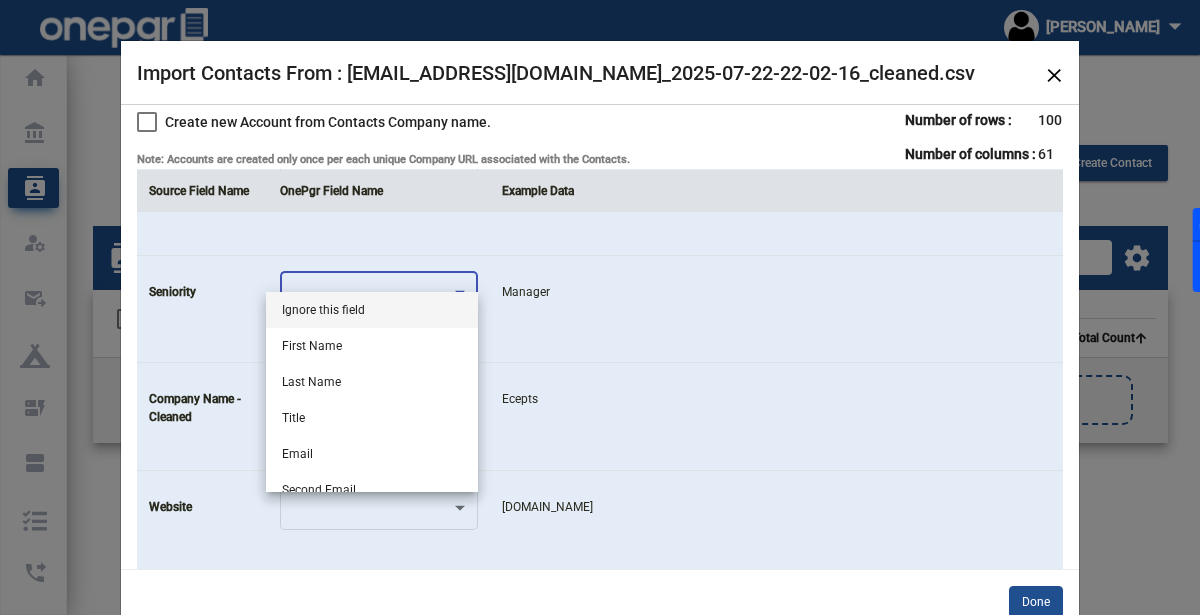 click on "Ignore this field" at bounding box center (372, 310) 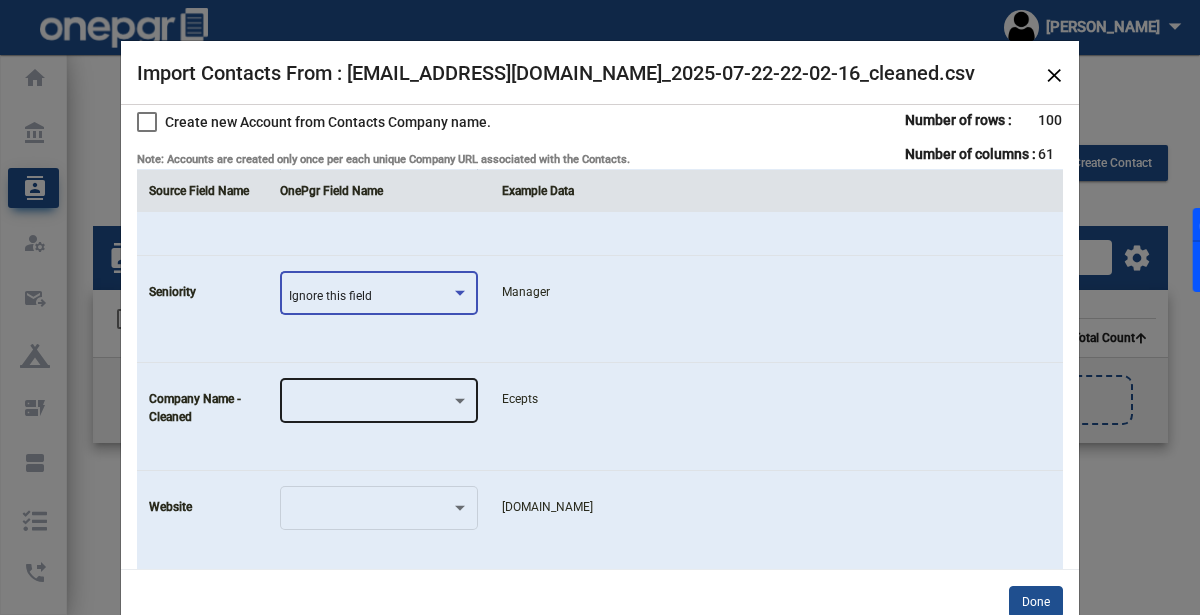 click 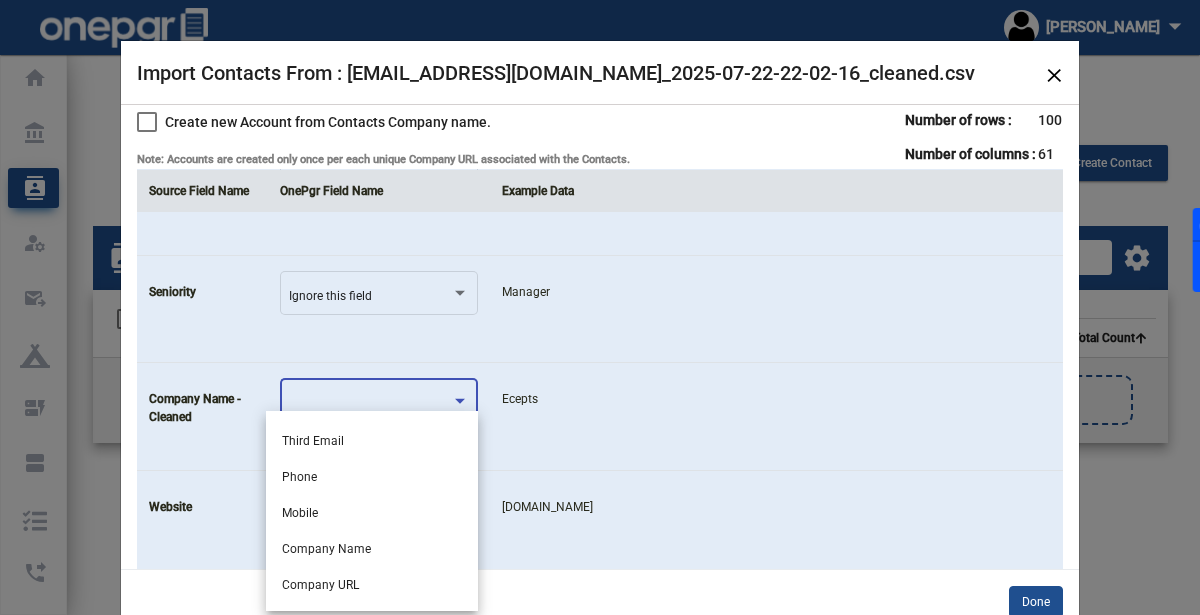 scroll, scrollTop: 217, scrollLeft: 0, axis: vertical 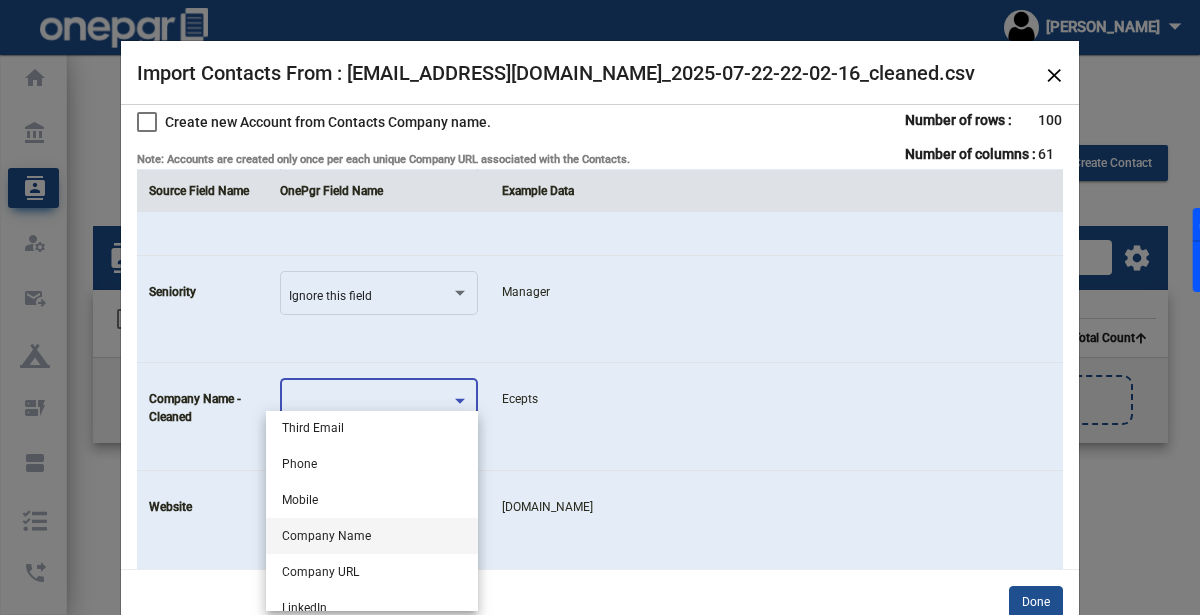 click on "Company Name" at bounding box center (372, 536) 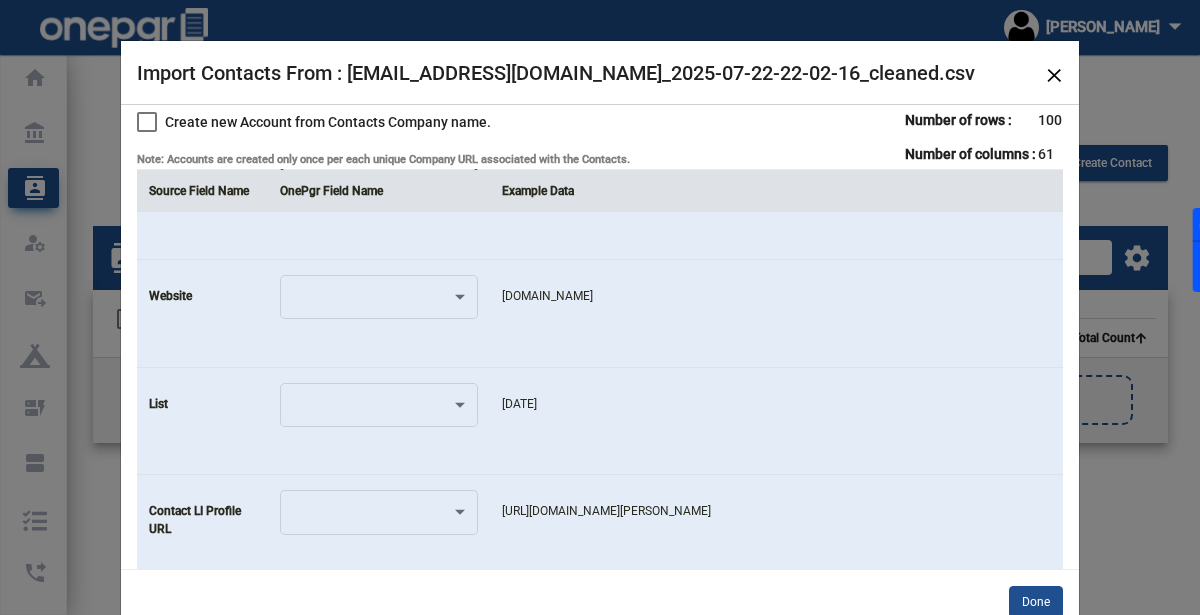 scroll, scrollTop: 938, scrollLeft: 0, axis: vertical 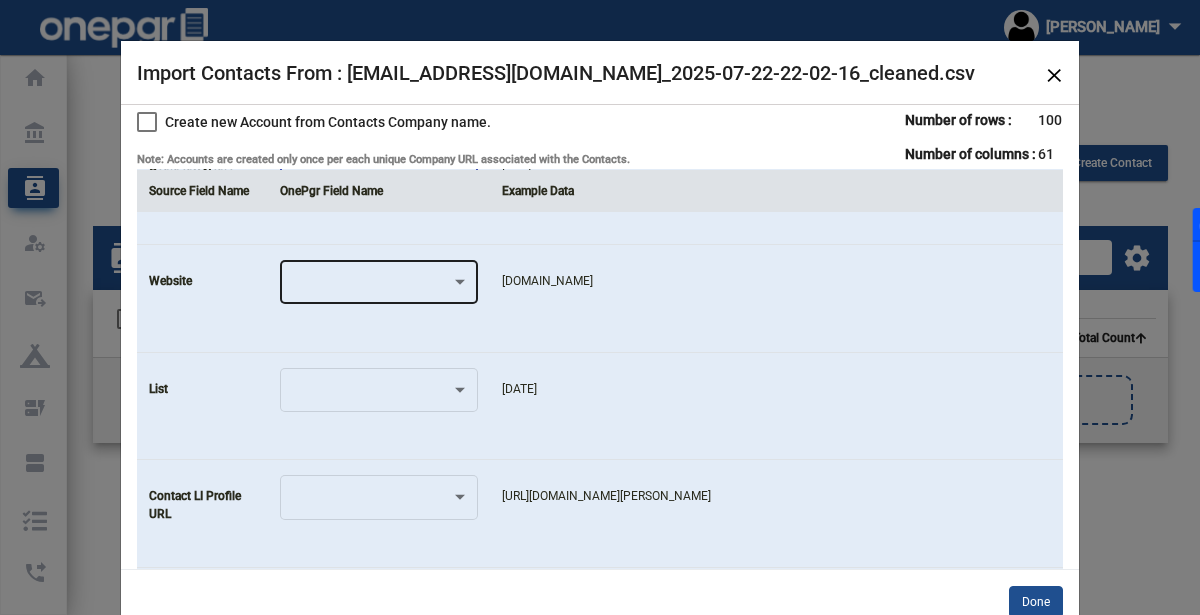 click 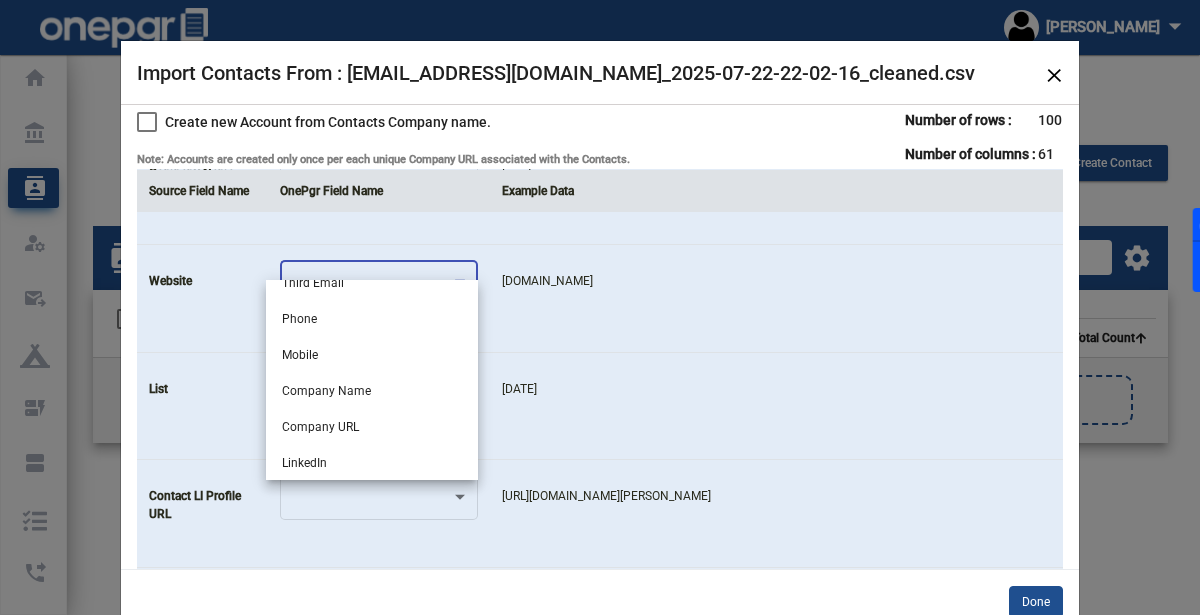 scroll, scrollTop: 231, scrollLeft: 0, axis: vertical 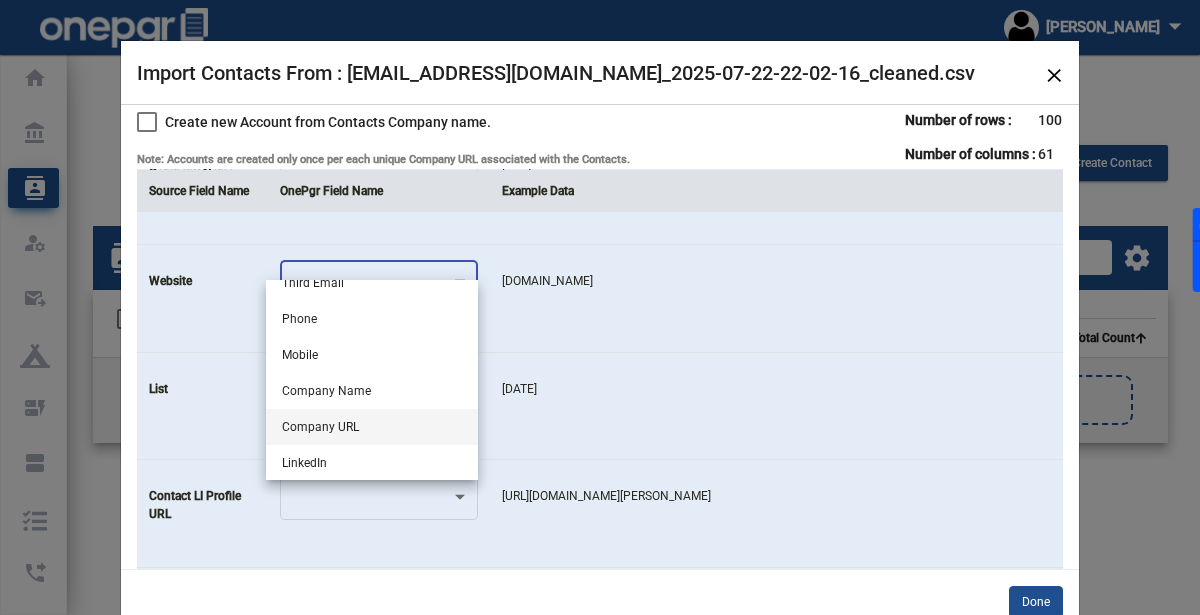 click on "Company URL" at bounding box center [372, 427] 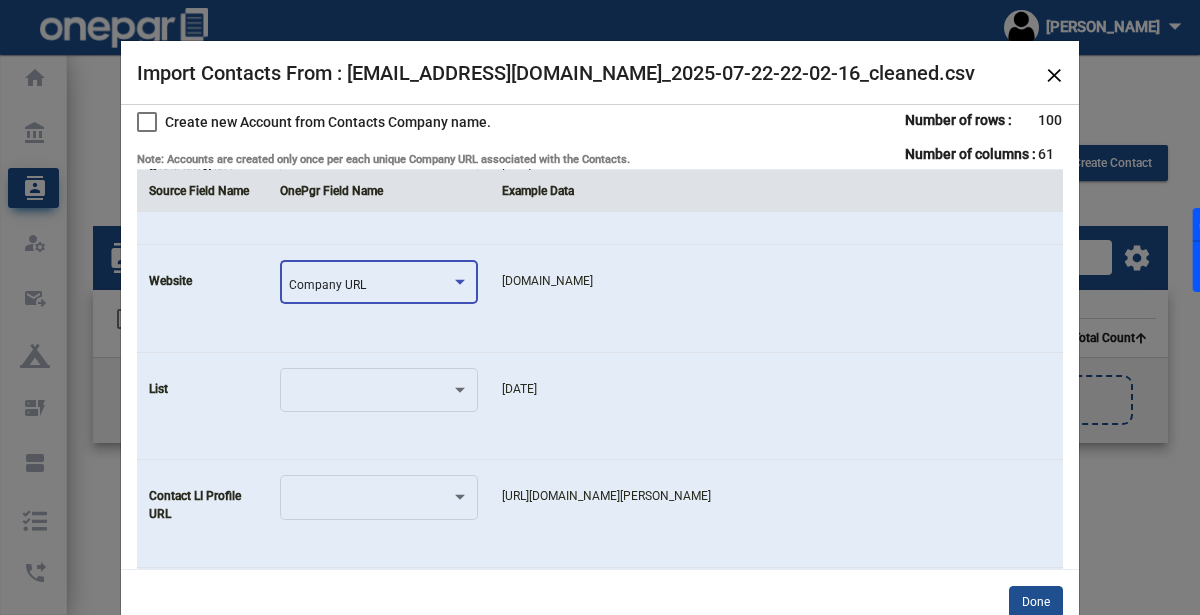 click on "[DATE]" 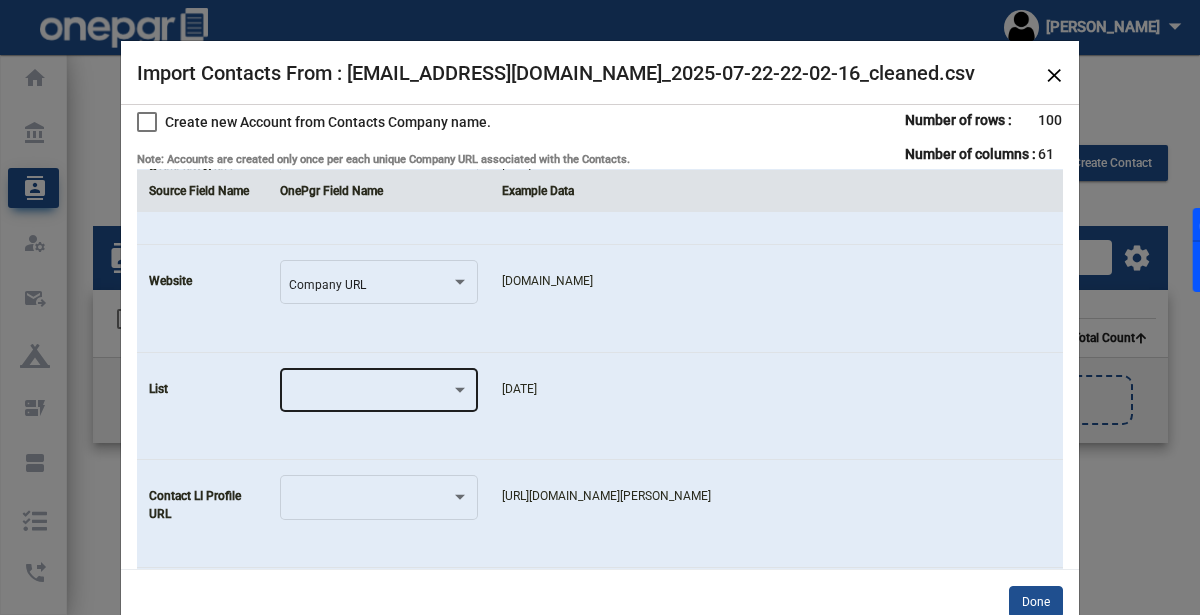 click at bounding box center [370, 394] 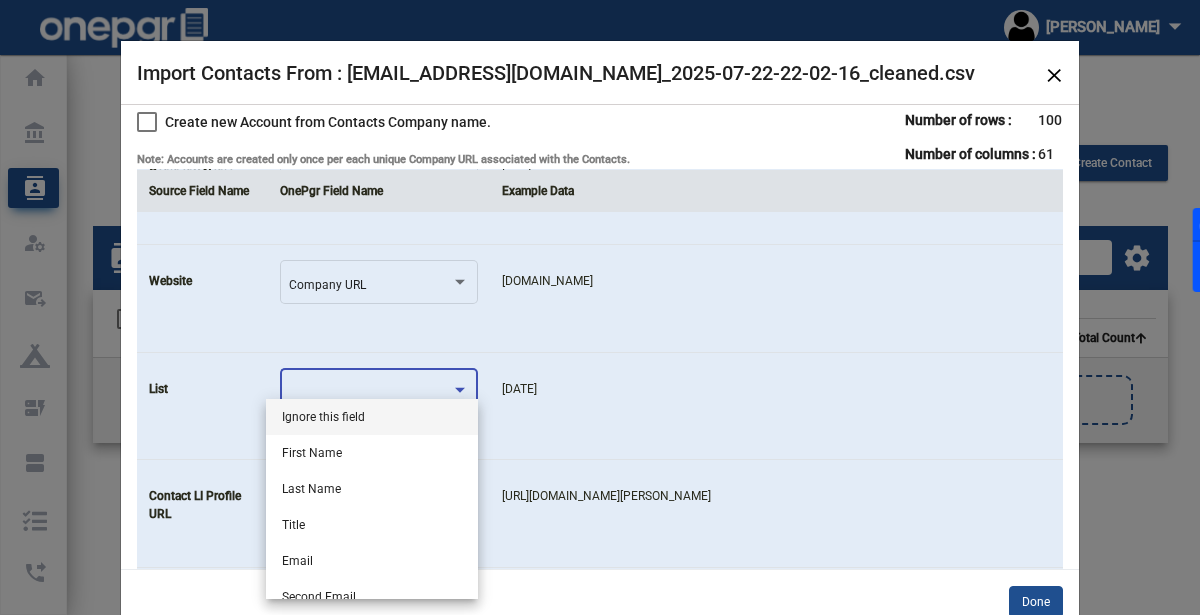 click on "Ignore this field" at bounding box center [372, 417] 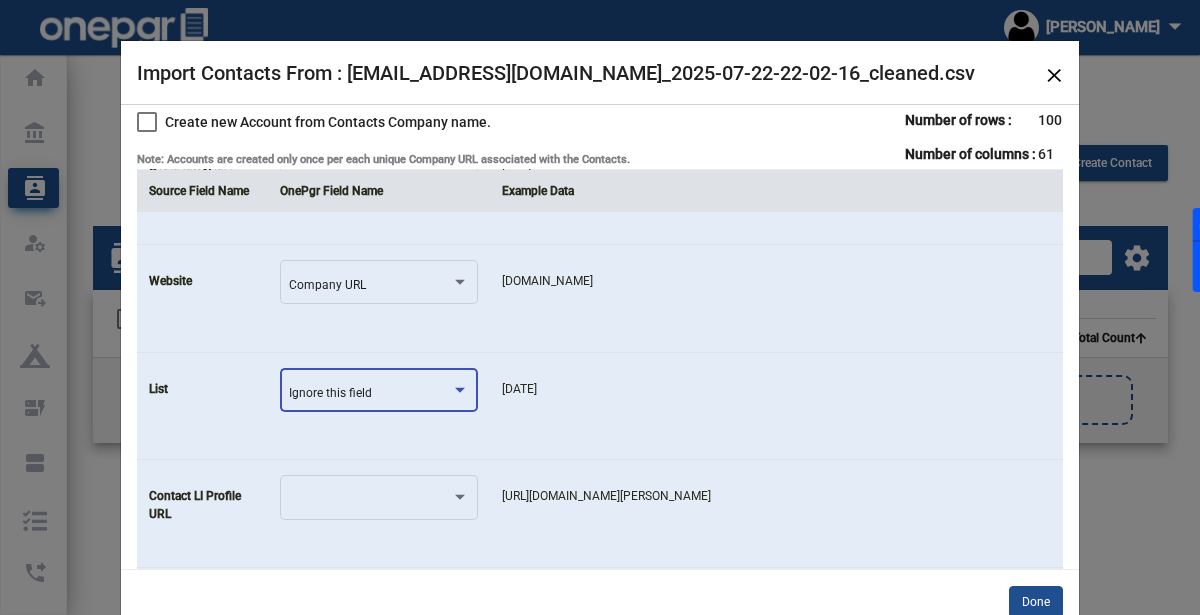 click on "[DATE]" 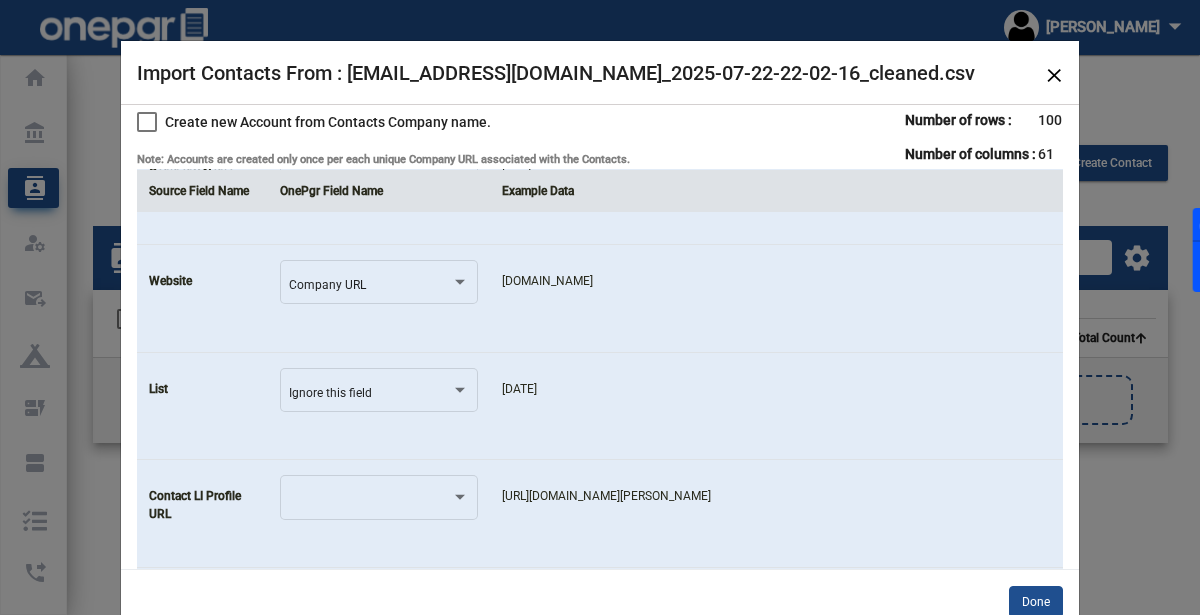 scroll, scrollTop: 1098, scrollLeft: 0, axis: vertical 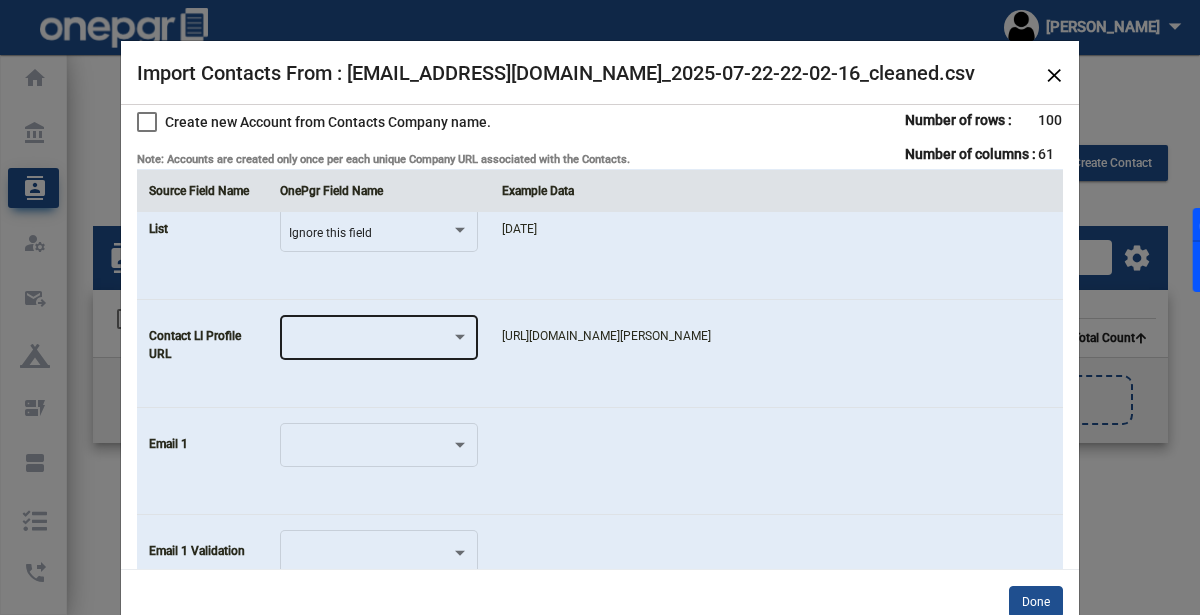 click 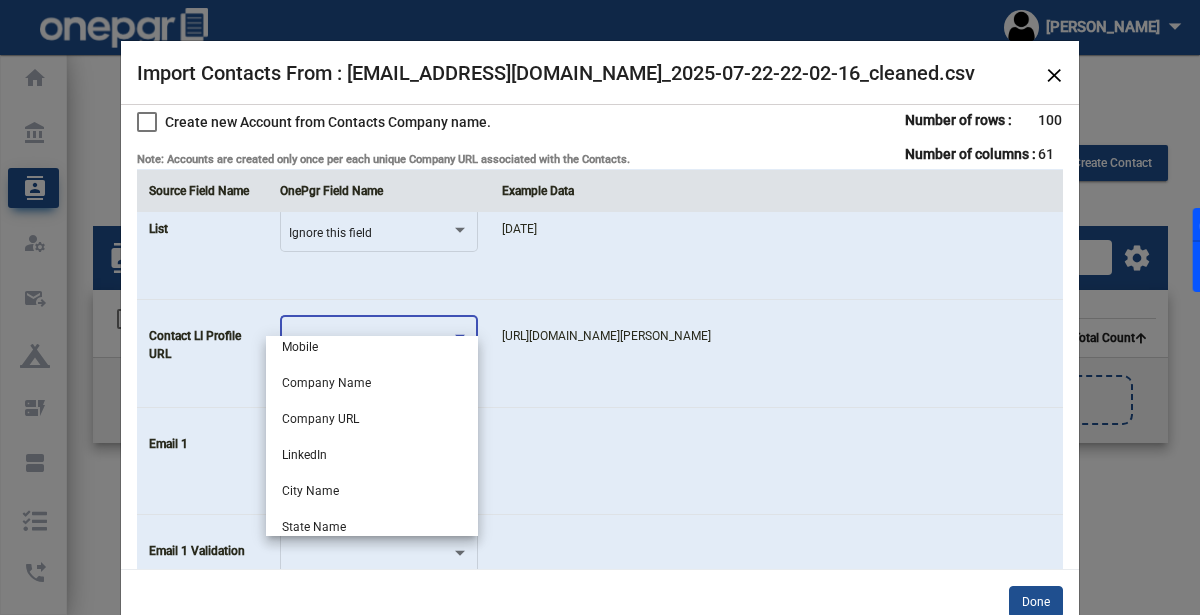 scroll, scrollTop: 303, scrollLeft: 0, axis: vertical 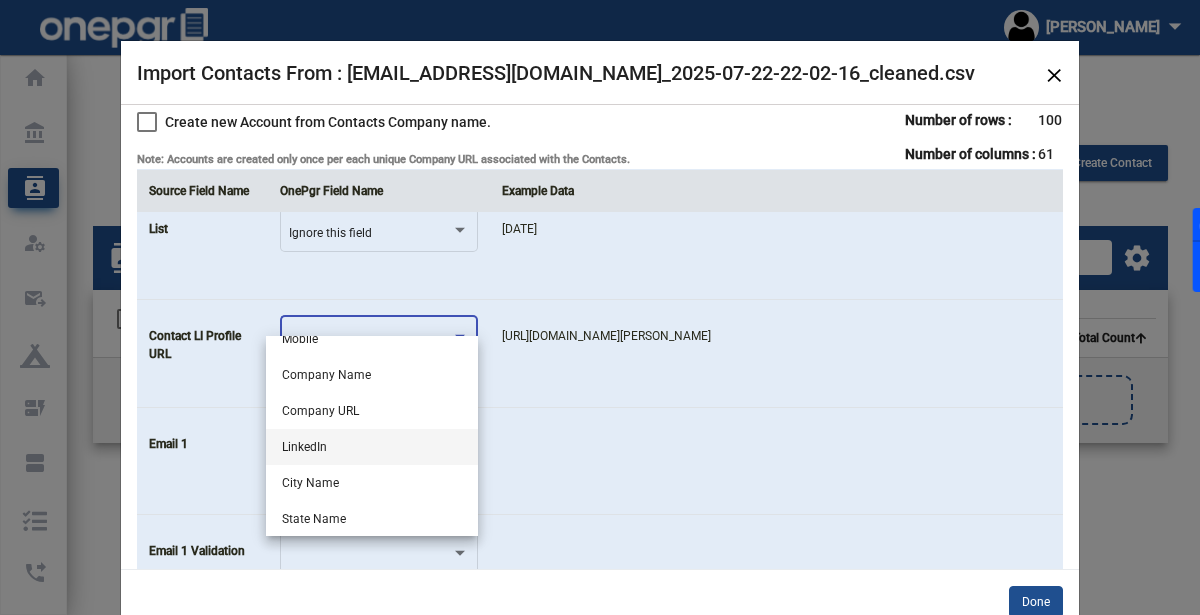 click on "LinkedIn" at bounding box center [372, 447] 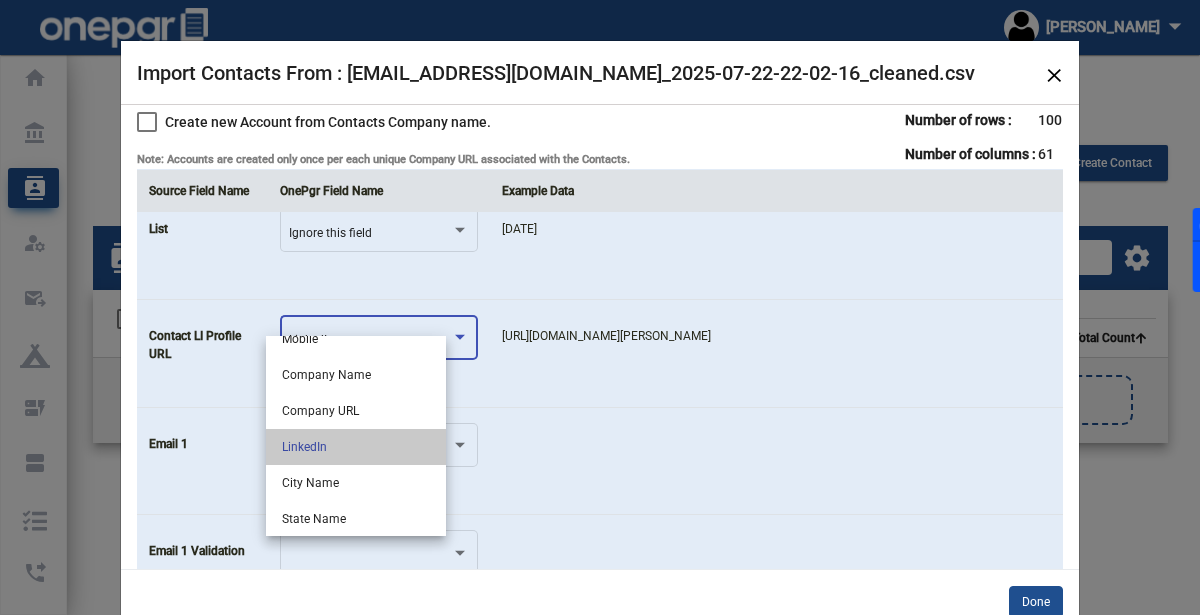click 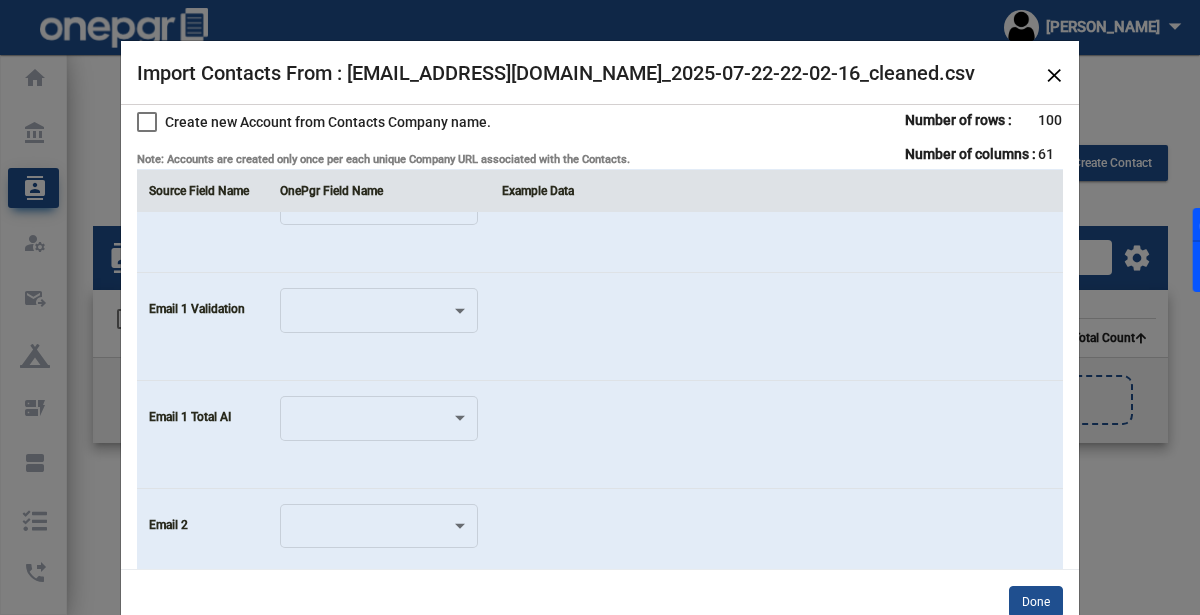 scroll, scrollTop: 0, scrollLeft: 0, axis: both 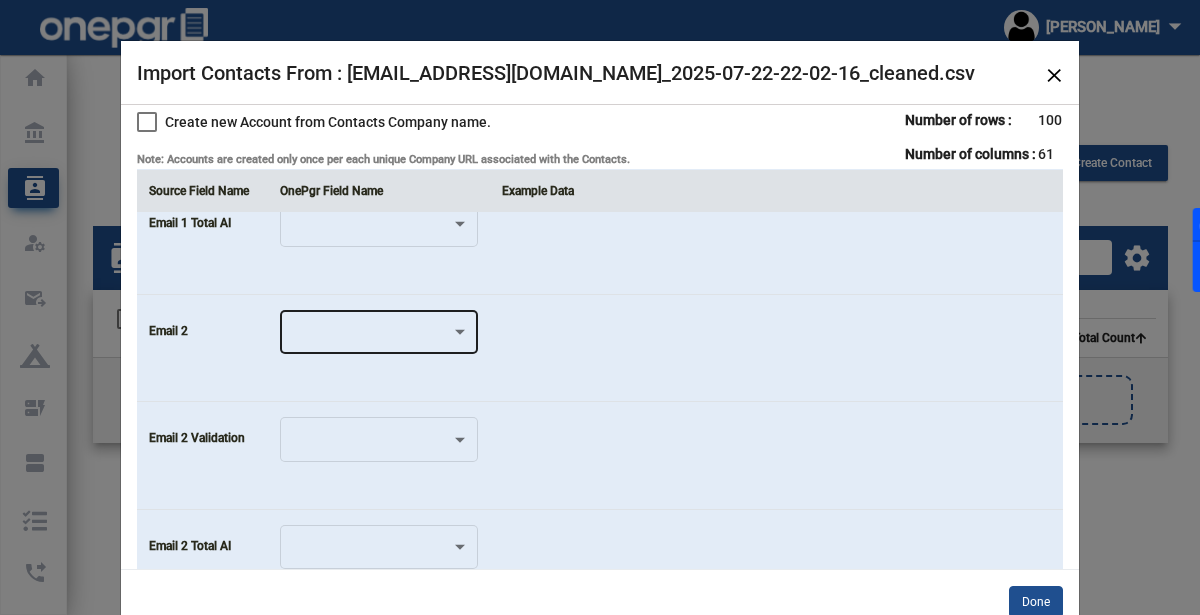 click at bounding box center [370, 336] 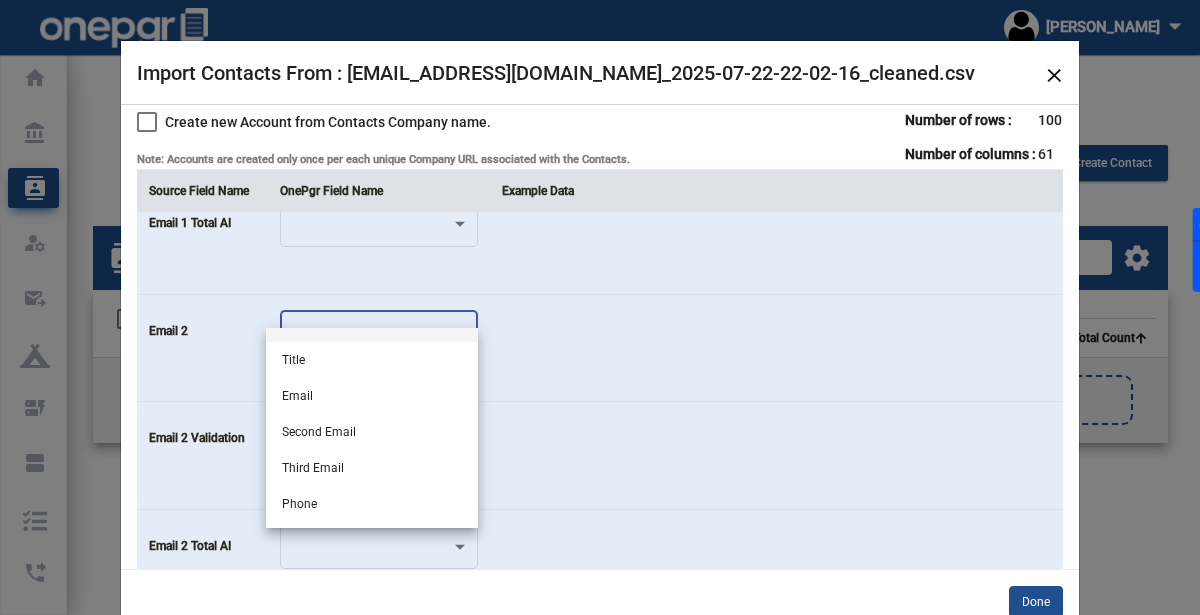 scroll, scrollTop: 90, scrollLeft: 0, axis: vertical 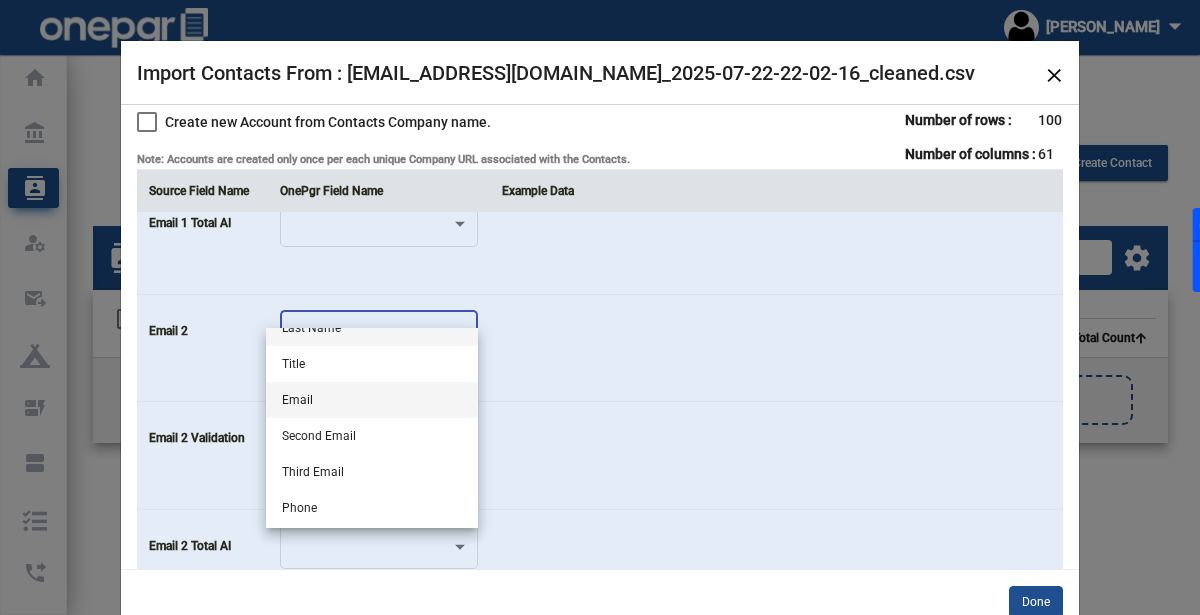 click on "Email" at bounding box center (372, 400) 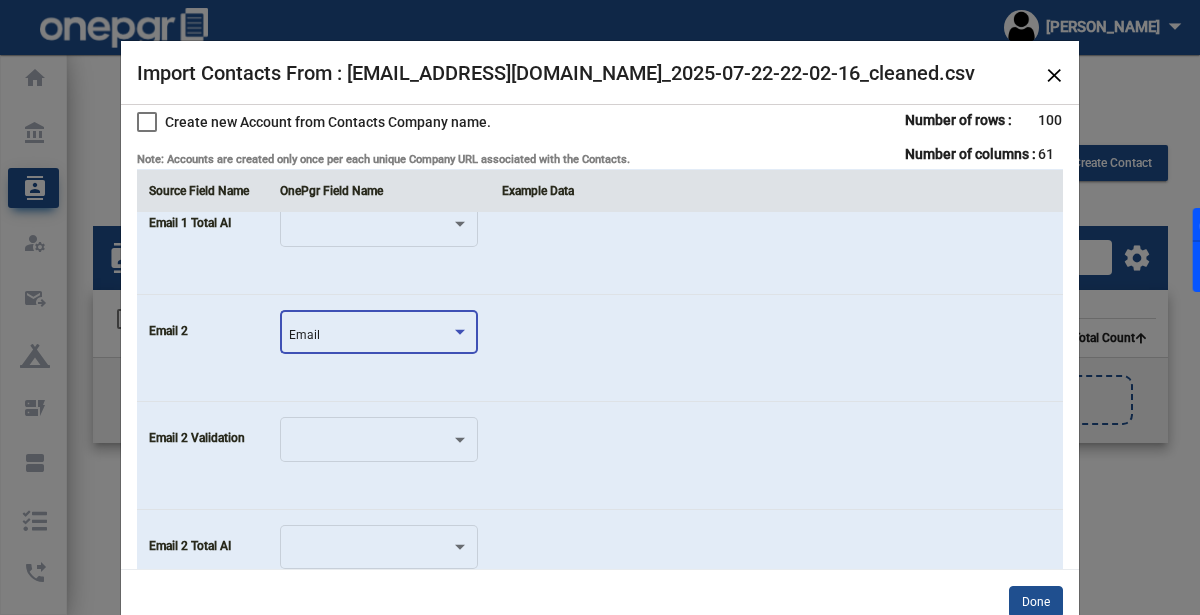 click 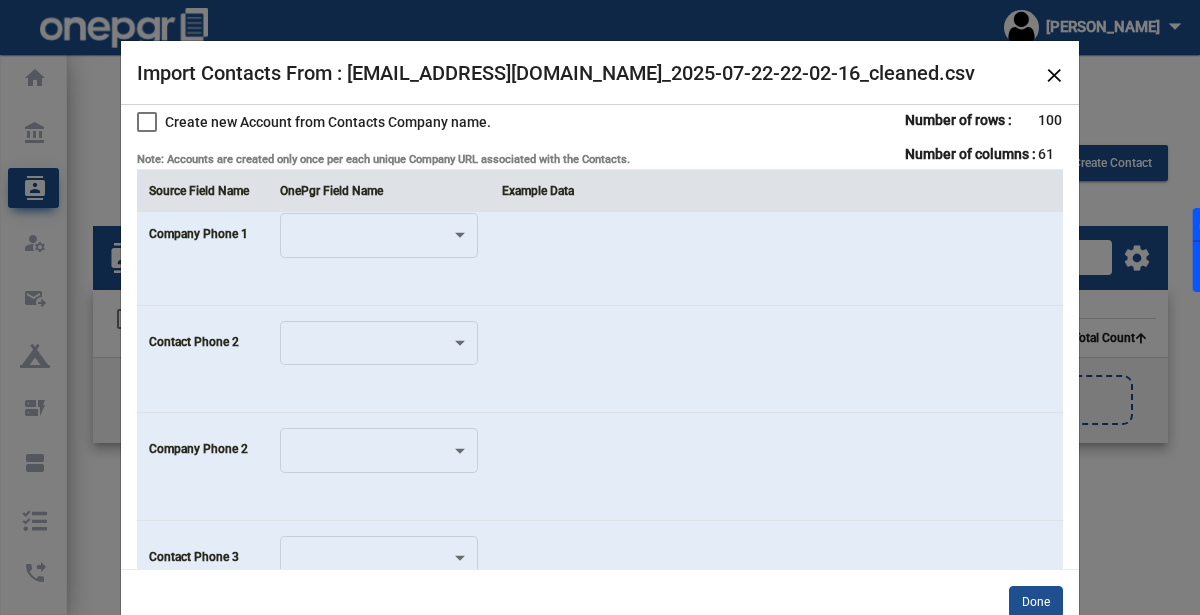 scroll, scrollTop: 2388, scrollLeft: 0, axis: vertical 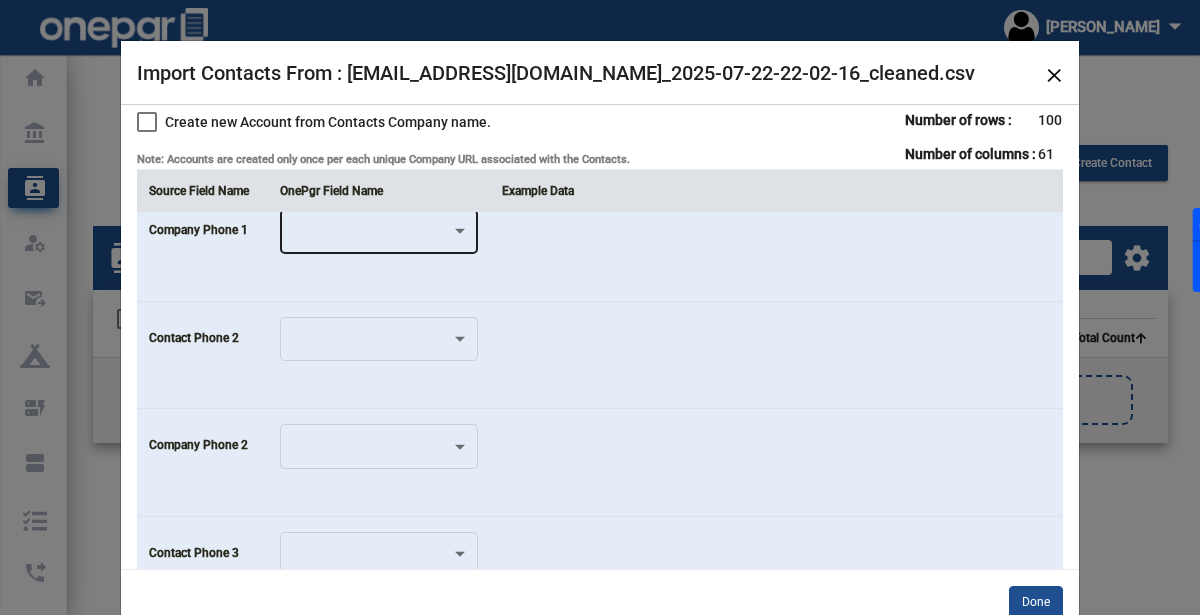 click 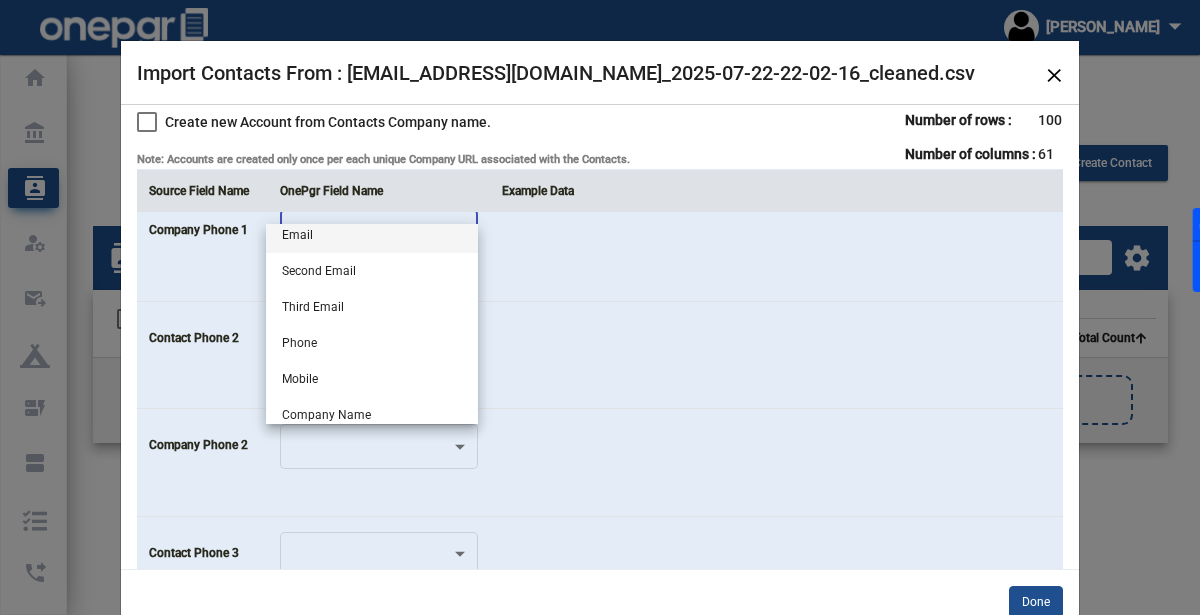 scroll, scrollTop: 188, scrollLeft: 0, axis: vertical 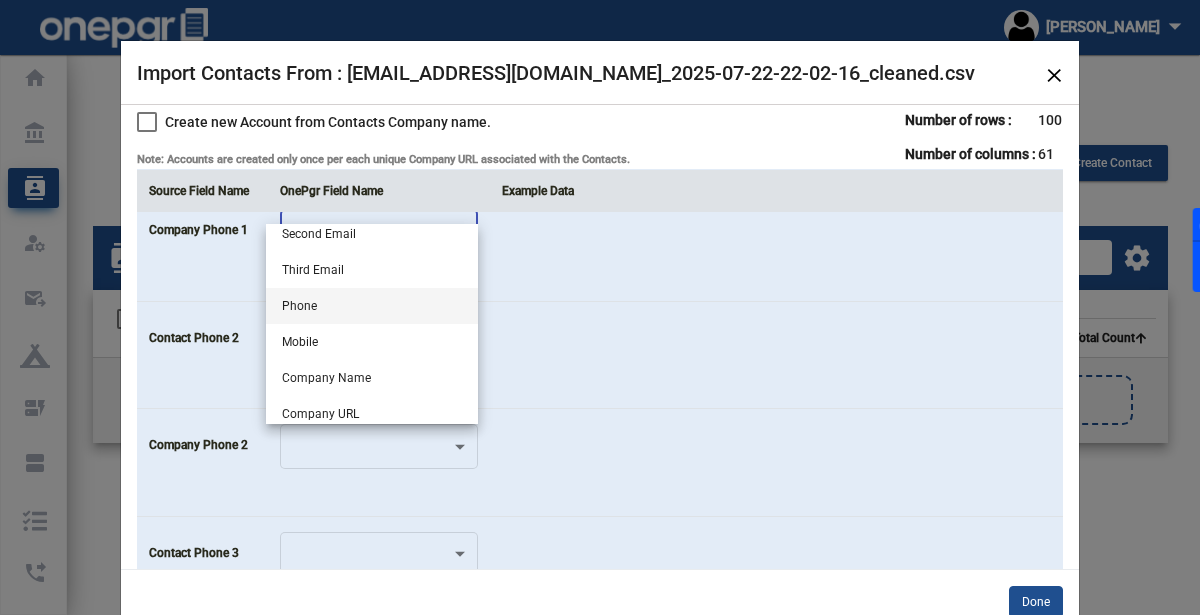click on "Phone" at bounding box center [372, 306] 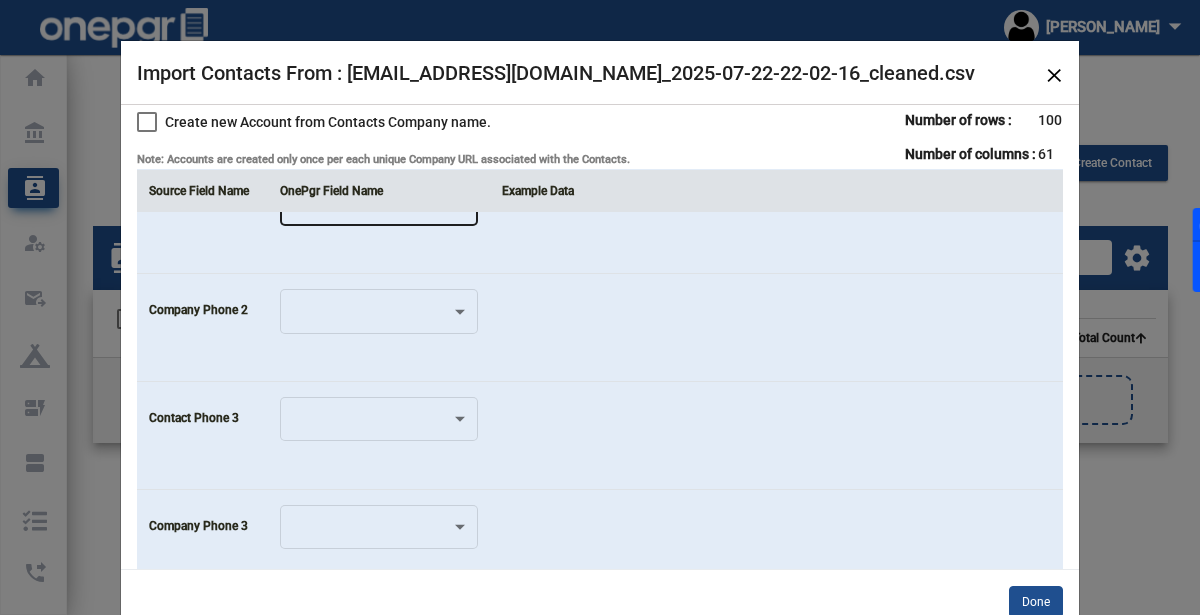 scroll, scrollTop: 2524, scrollLeft: 0, axis: vertical 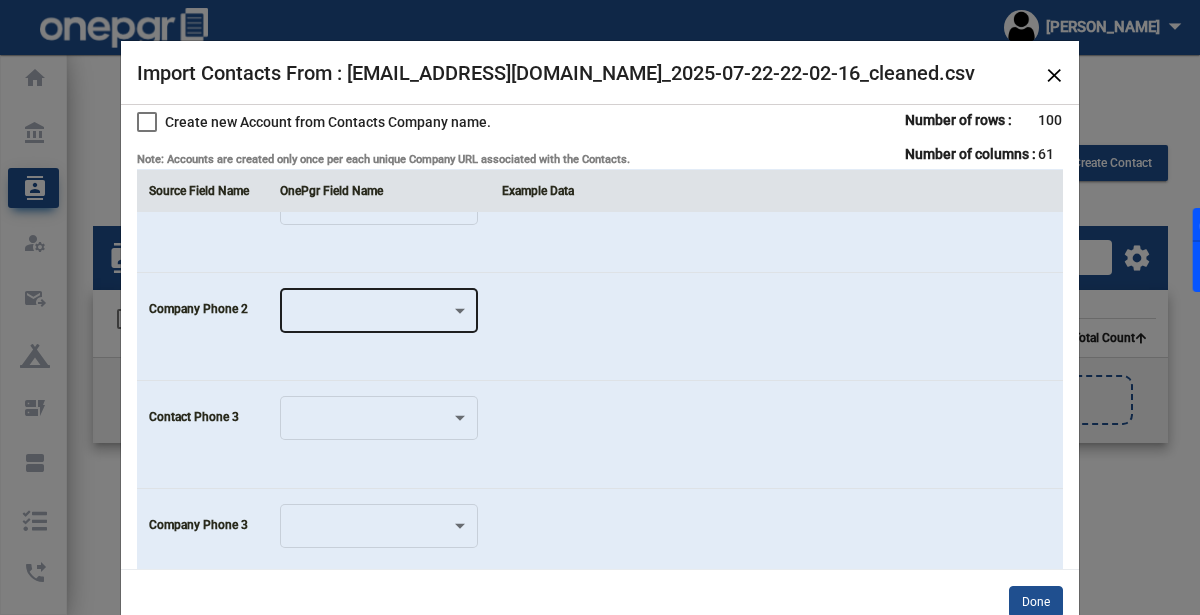 click at bounding box center (370, 314) 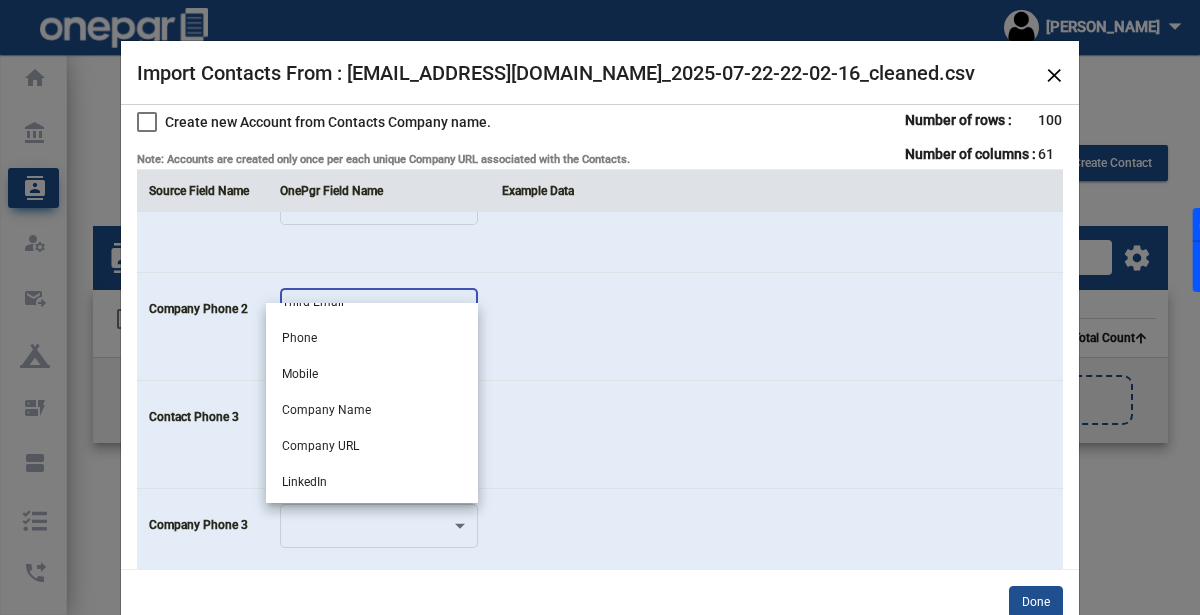 scroll, scrollTop: 259, scrollLeft: 0, axis: vertical 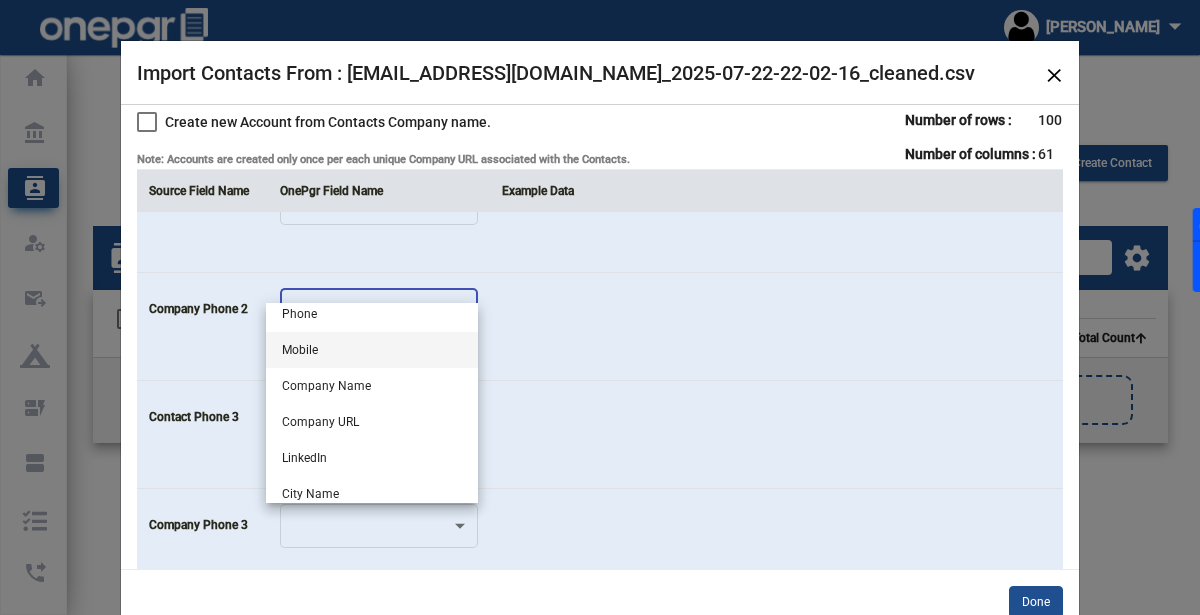 click on "Mobile" at bounding box center [372, 350] 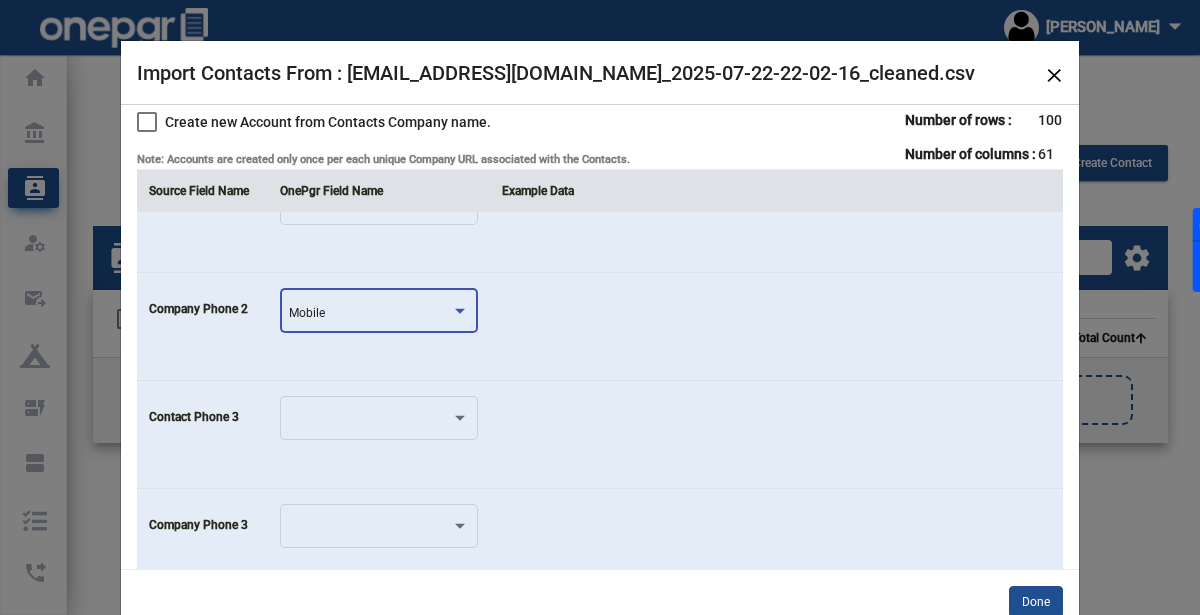 click 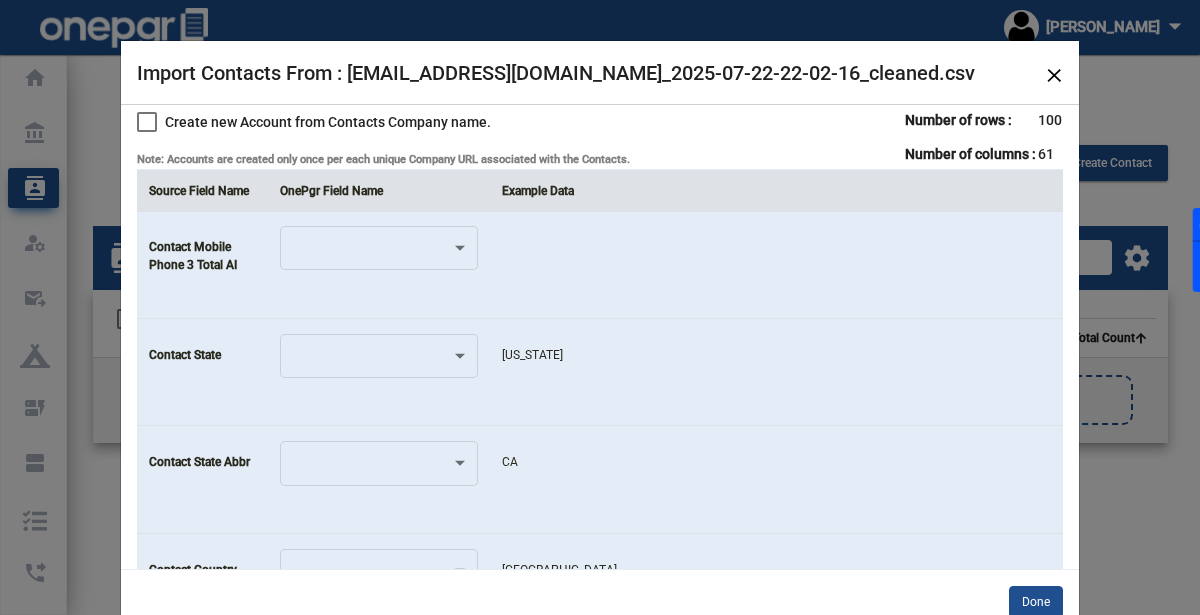 scroll, scrollTop: 3555, scrollLeft: 0, axis: vertical 